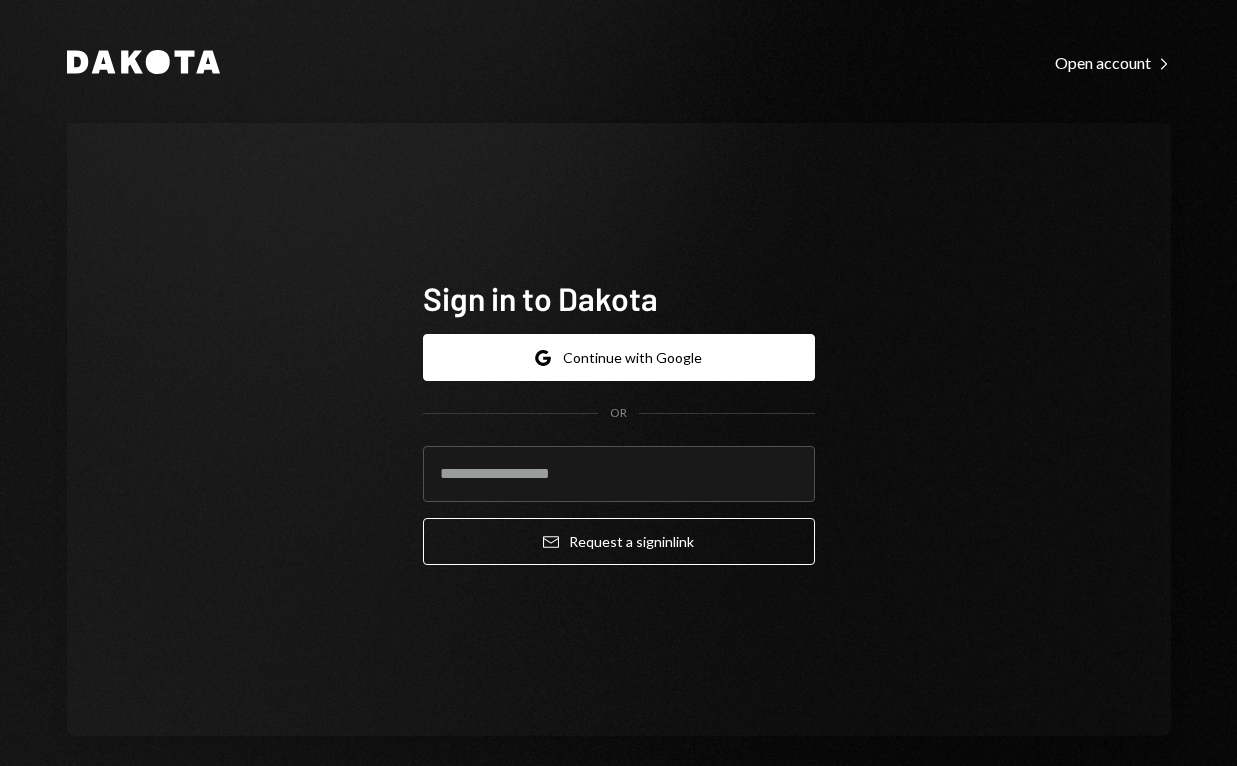 scroll, scrollTop: 0, scrollLeft: 0, axis: both 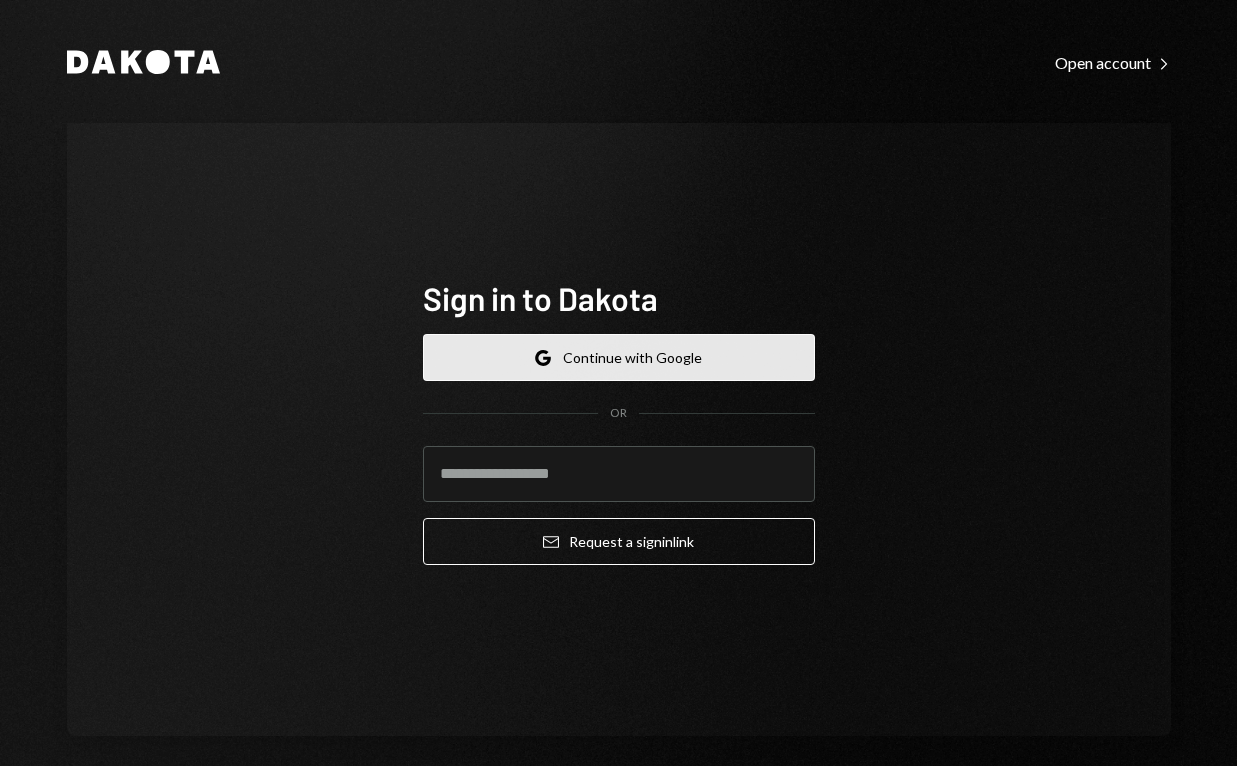 click on "Google  Continue with Google" at bounding box center (619, 357) 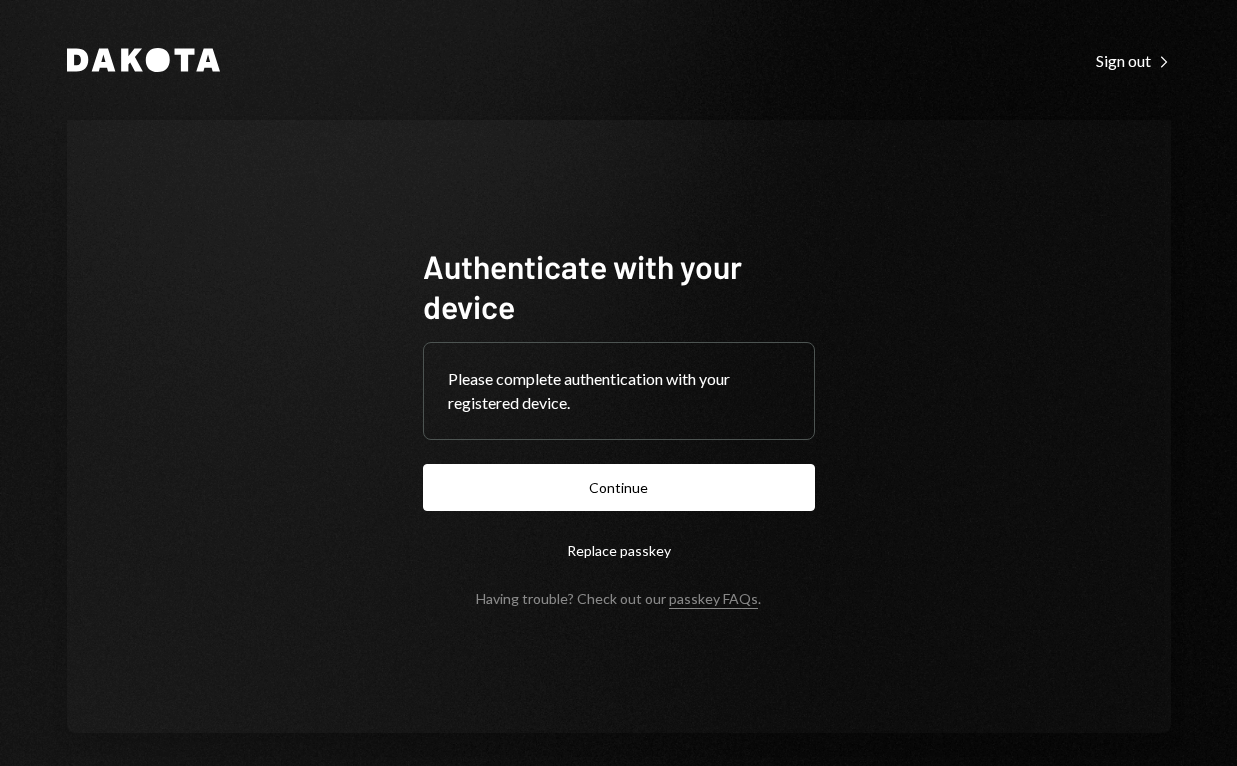 scroll, scrollTop: 0, scrollLeft: 0, axis: both 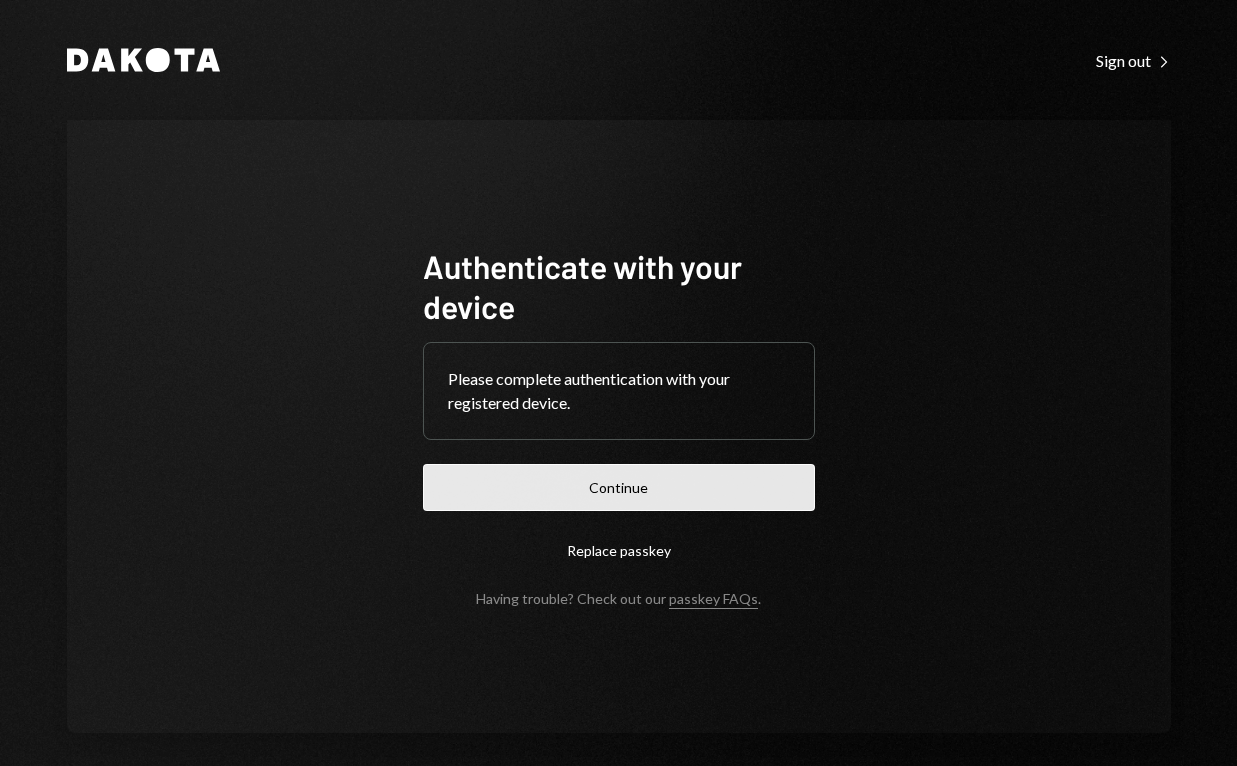 click on "Continue" at bounding box center [619, 487] 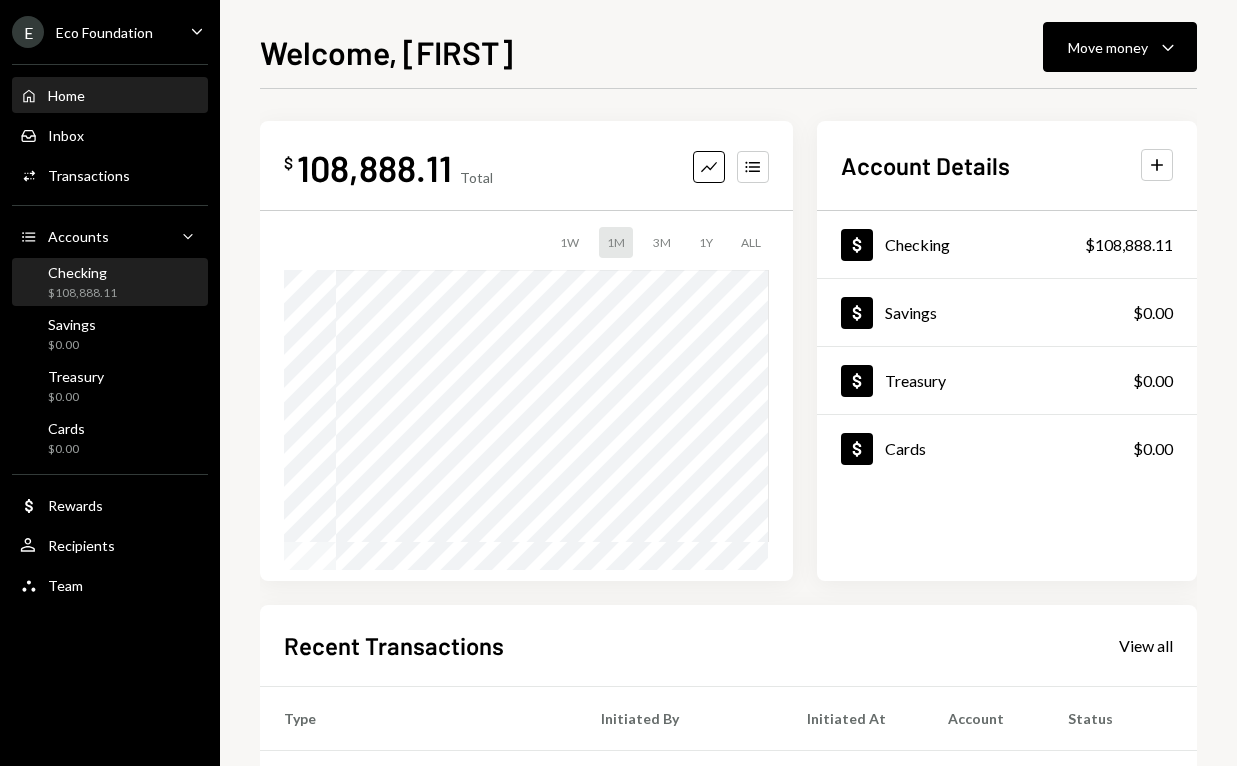 click on "$108,888.11" at bounding box center [82, 293] 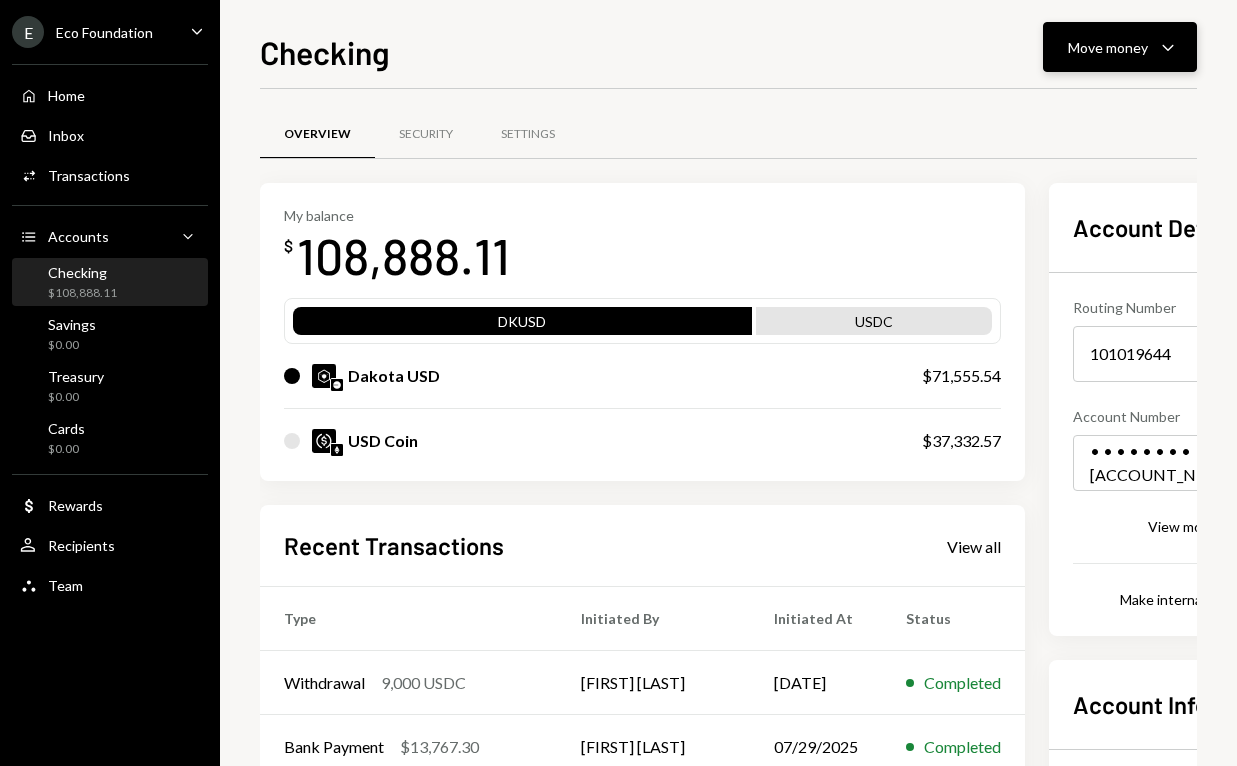 click on "Caret Down" 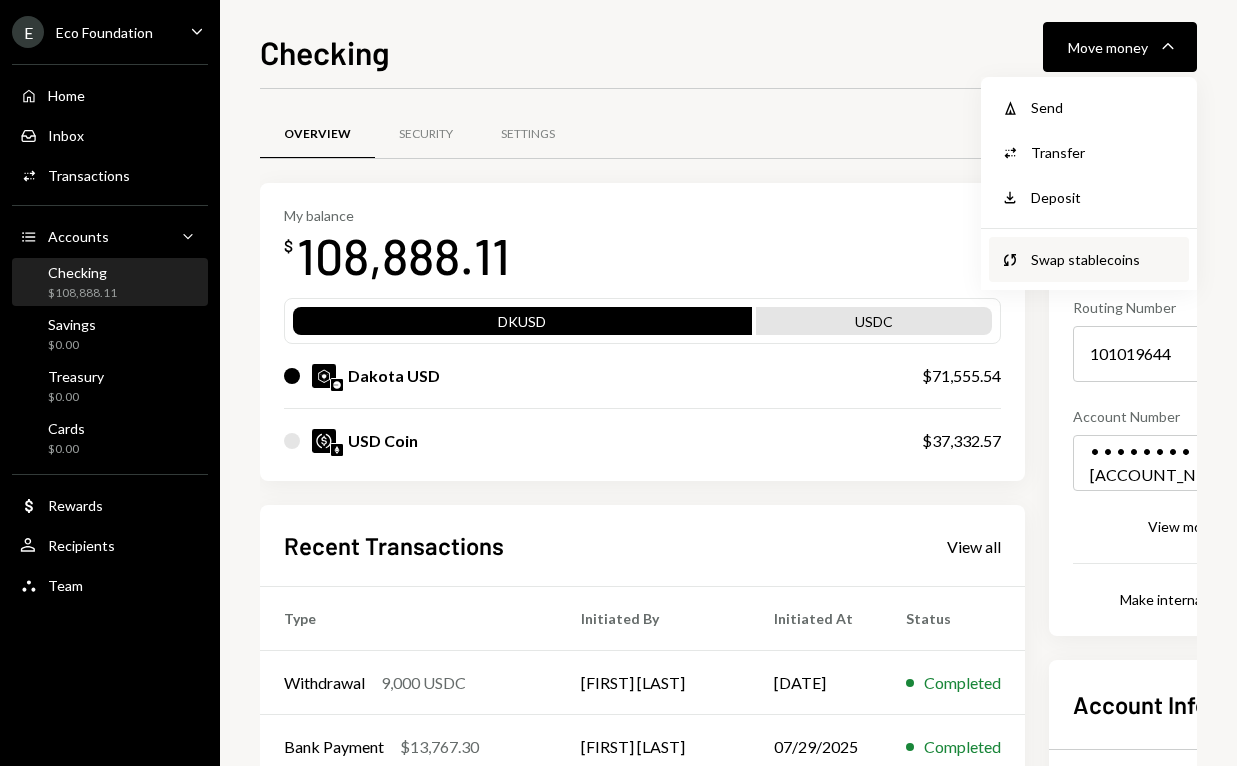 click on "Swap stablecoins" at bounding box center [1104, 259] 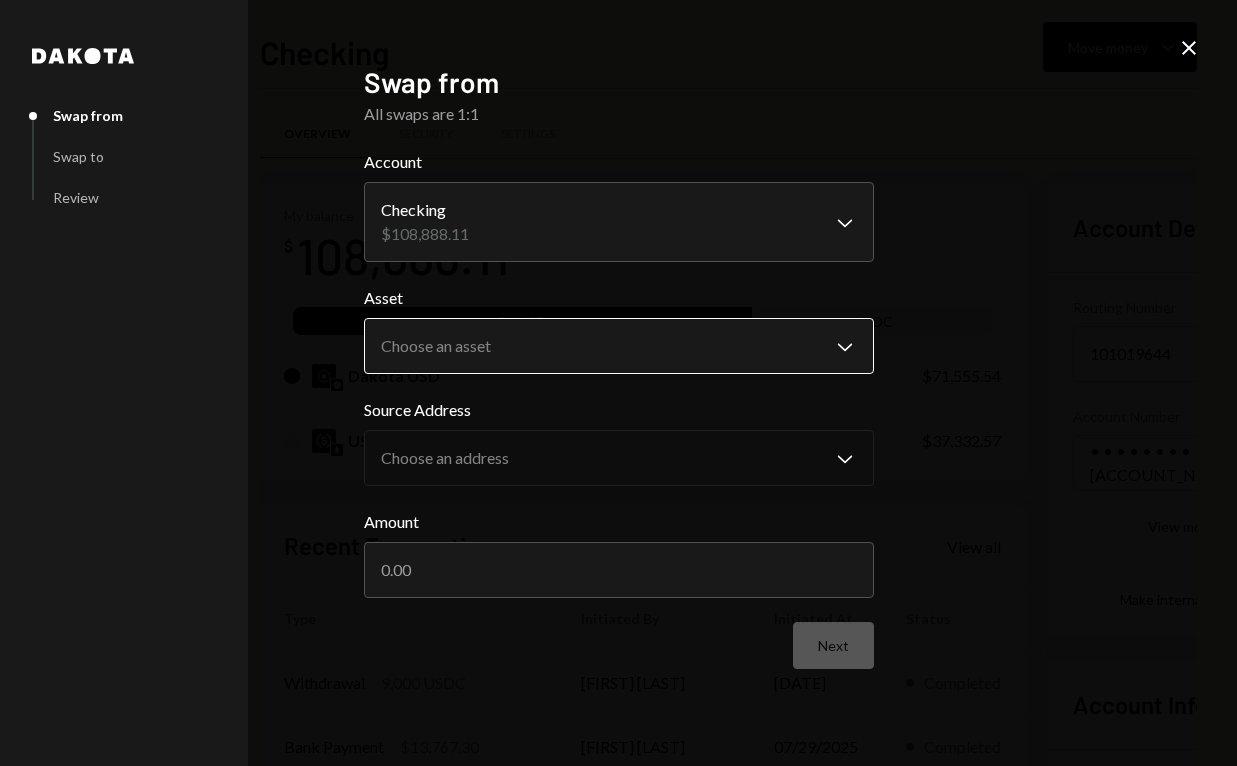 click on "E Eco Foundation Caret Down Home Home Inbox Inbox Activities Transactions Accounts Accounts Caret Down Checking [AMOUNT] Savings [AMOUNT] Treasury [AMOUNT] Cards [AMOUNT] Dollar Rewards User Recipients Team Team Checking Move money Caret Down Overview Security Settings My balance [AMOUNT] DKUSD USDC Dakota USD [AMOUNT] USD Coin [AMOUNT] Recent Transactions View all Type Initiated By Initiated At Status Withdrawal [AMOUNT] USDC [FIRST] [LAST] [DATE] Completed Bank Payment [AMOUNT] [FIRST] [LAST] [DATE] Completed Deposit [AMOUNT] USDC [HASH] Copy [DATE] Completed Deposit [AMOUNT] USDC [HASH] Copy [DATE] Completed Stablecoin Conversion [AMOUNT] [FIRST] [LAST] [DATE] Completed Account Details Routing Number [ROUTING_NUMBER] Copy Account Number • • • • • • • •  [ACCOUNT_NUMBER] Show Copy View more details Right Arrow Make international deposit Right Arrow Account Information Money in (last 30 days) Up Right Arrow [AMOUNT] Money out (last 30 days) Down Right Arrow [AMOUNT] Dakota" at bounding box center (618, 383) 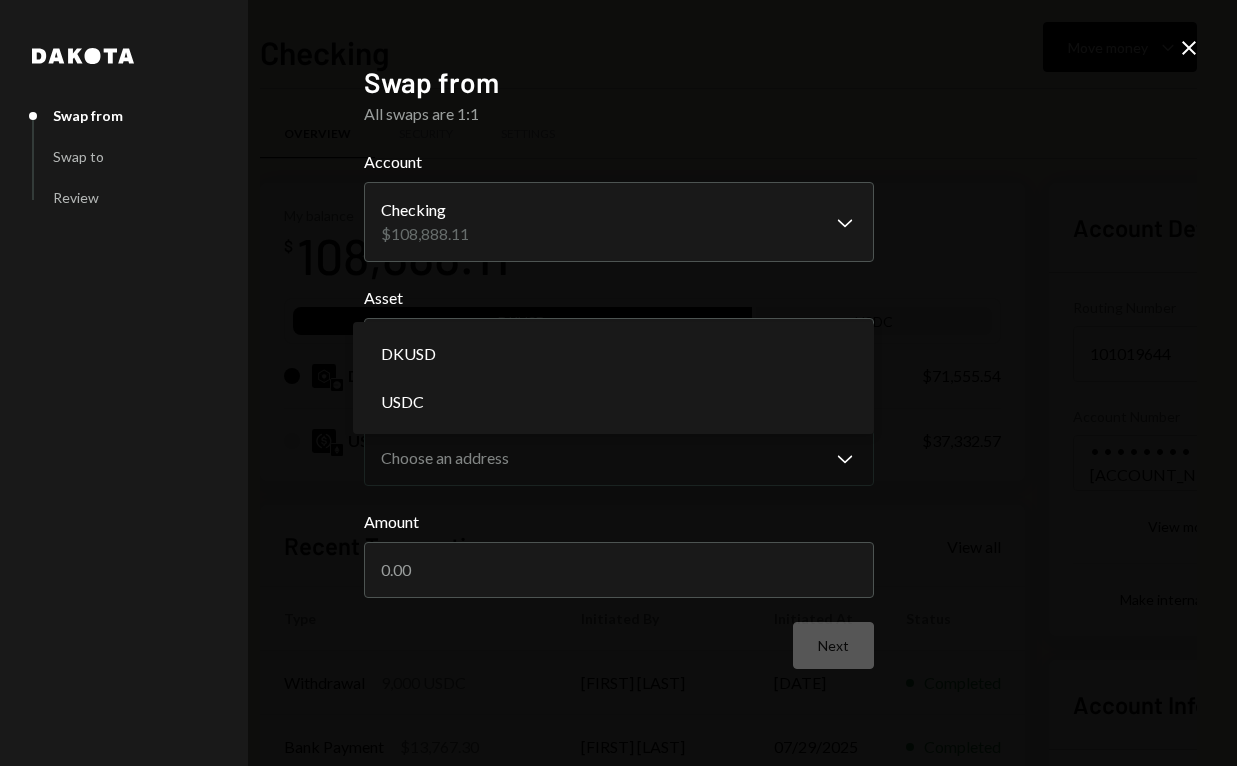 select on "*****" 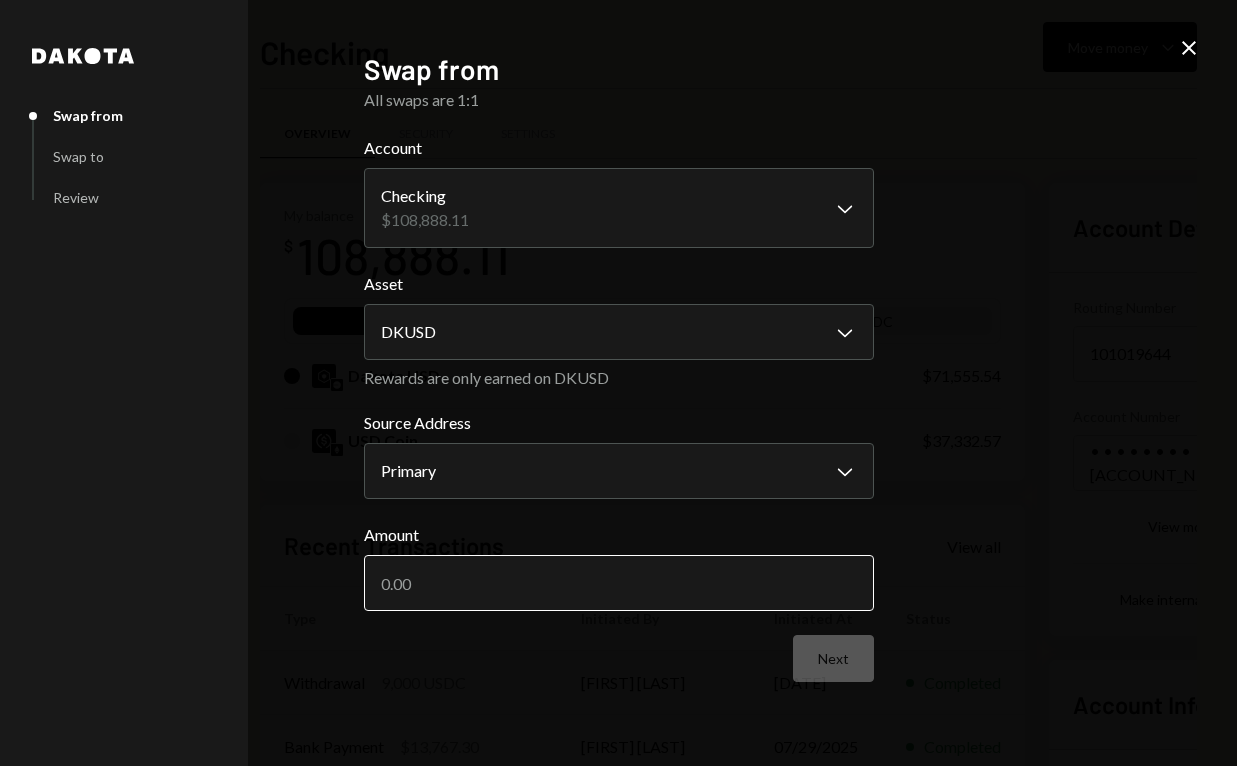 click on "Amount" at bounding box center [619, 583] 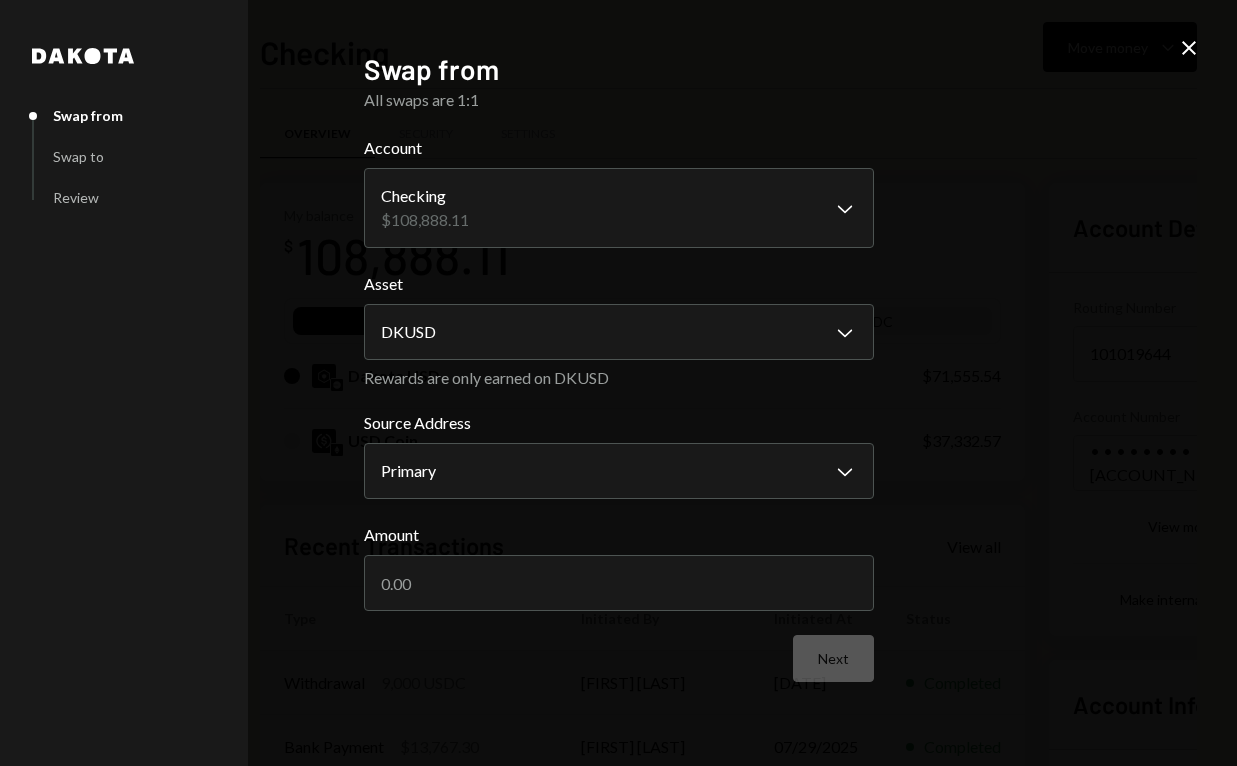 click on "Close" 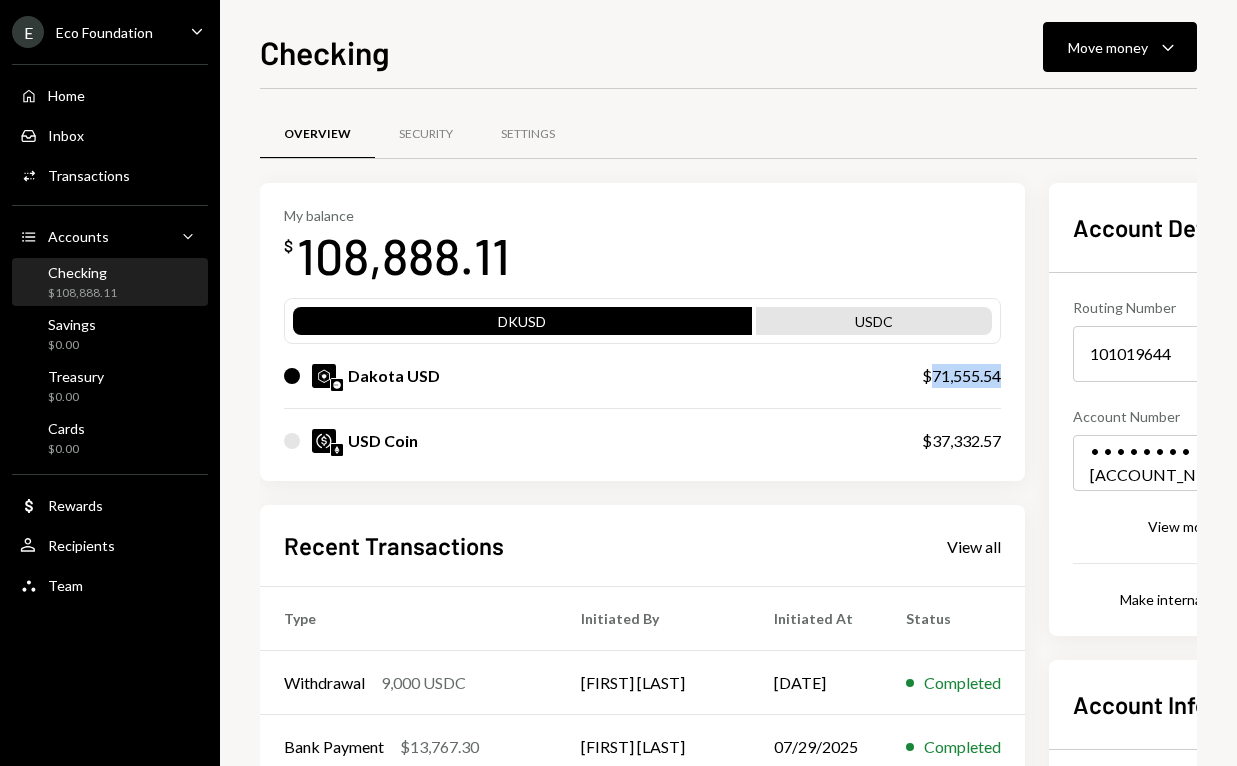 drag, startPoint x: 1015, startPoint y: 376, endPoint x: 957, endPoint y: 373, distance: 58.077534 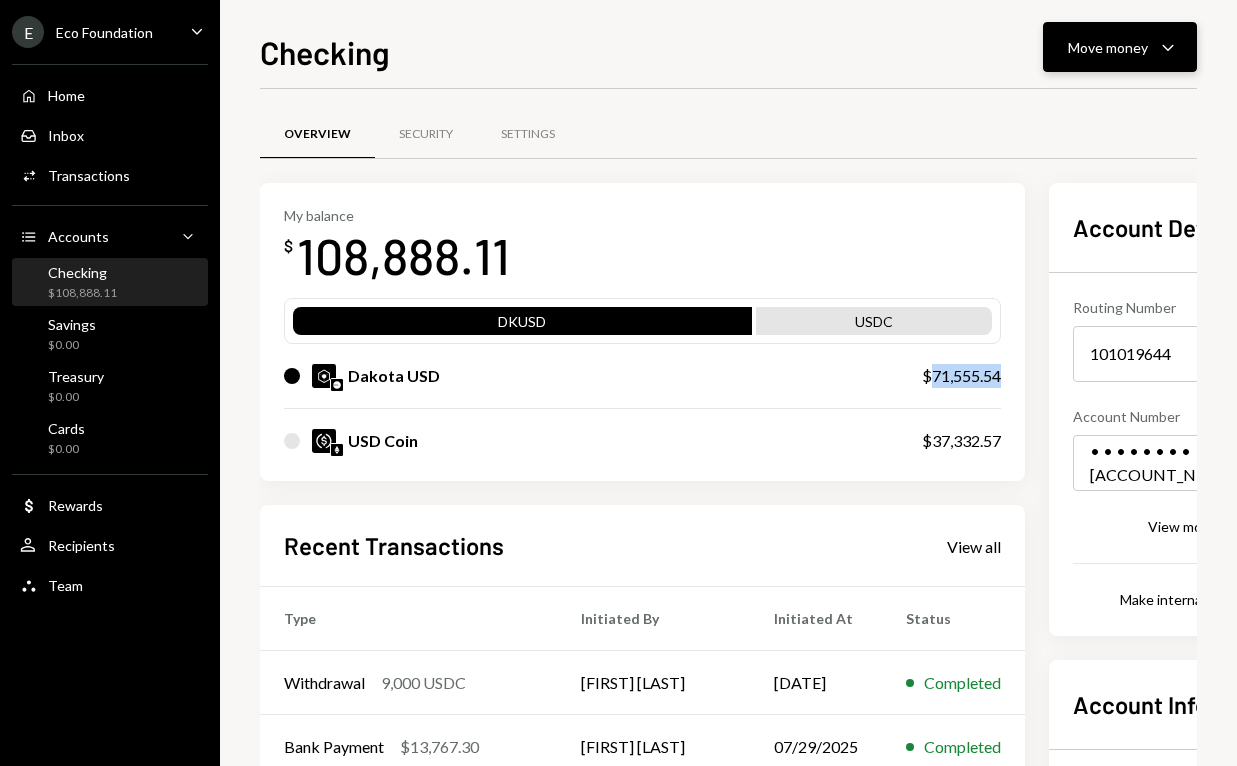 click on "Caret Down" 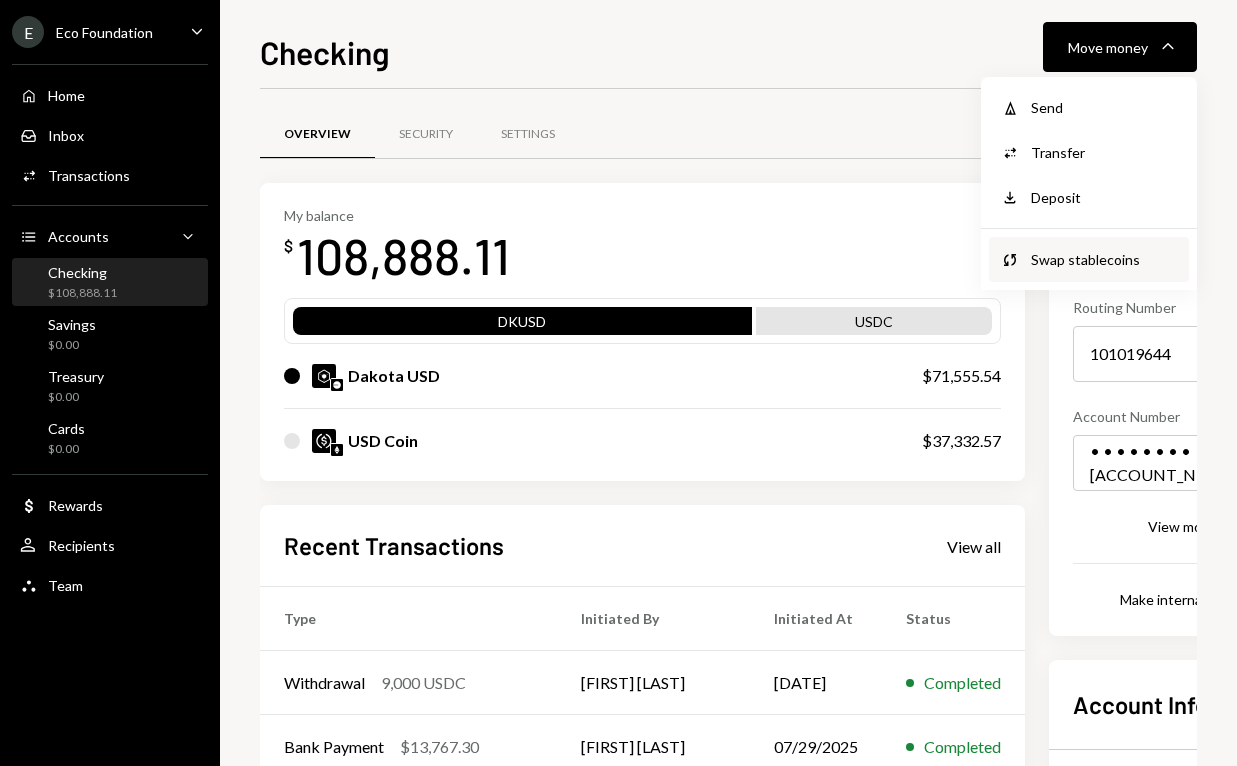 click on "Swap stablecoins" at bounding box center (1104, 259) 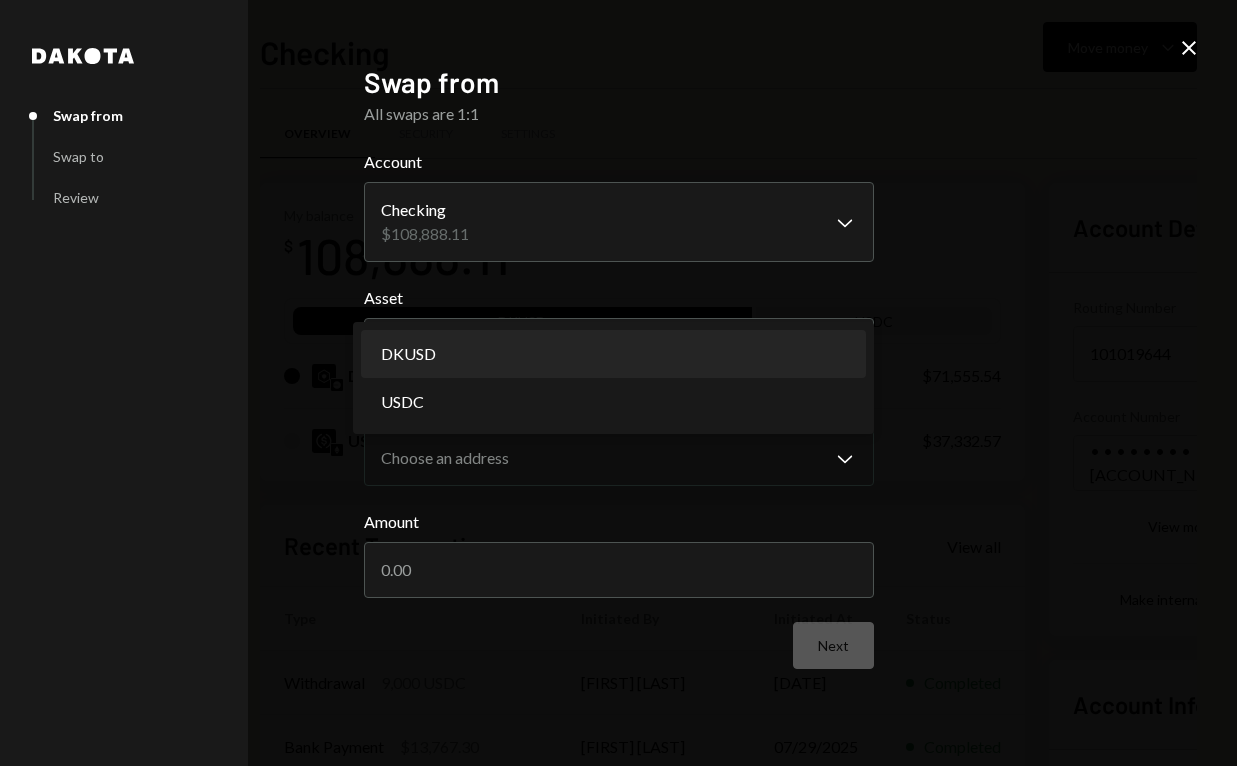 click on "E Eco Foundation Caret Down Home Home Inbox Inbox Activities Transactions Accounts Accounts Caret Down Checking [AMOUNT] Savings [AMOUNT] Treasury [AMOUNT] Cards [AMOUNT] Dollar Rewards User Recipients Team Team Checking Move money Caret Down Overview Security Settings My balance [AMOUNT] DKUSD USDC Dakota USD [AMOUNT] USD Coin [AMOUNT] Recent Transactions View all Type Initiated By Initiated At Status Withdrawal [AMOUNT] USDC [FIRST] [LAST] [DATE] Completed Bank Payment [AMOUNT] [FIRST] [LAST] [DATE] Completed Deposit [AMOUNT] USDC [HASH] Copy [DATE] Completed Deposit [AMOUNT] USDC [HASH] Copy [DATE] Completed Stablecoin Conversion [AMOUNT] [FIRST] [LAST] [DATE] Completed Account Details Routing Number [ROUTING_NUMBER] Copy Account Number • • • • • • • •  [ACCOUNT_NUMBER] Show Copy View more details Right Arrow Make international deposit Right Arrow Account Information Money in (last 30 days) Up Right Arrow [AMOUNT] Money out (last 30 days) Down Right Arrow [AMOUNT] Dakota" at bounding box center (618, 383) 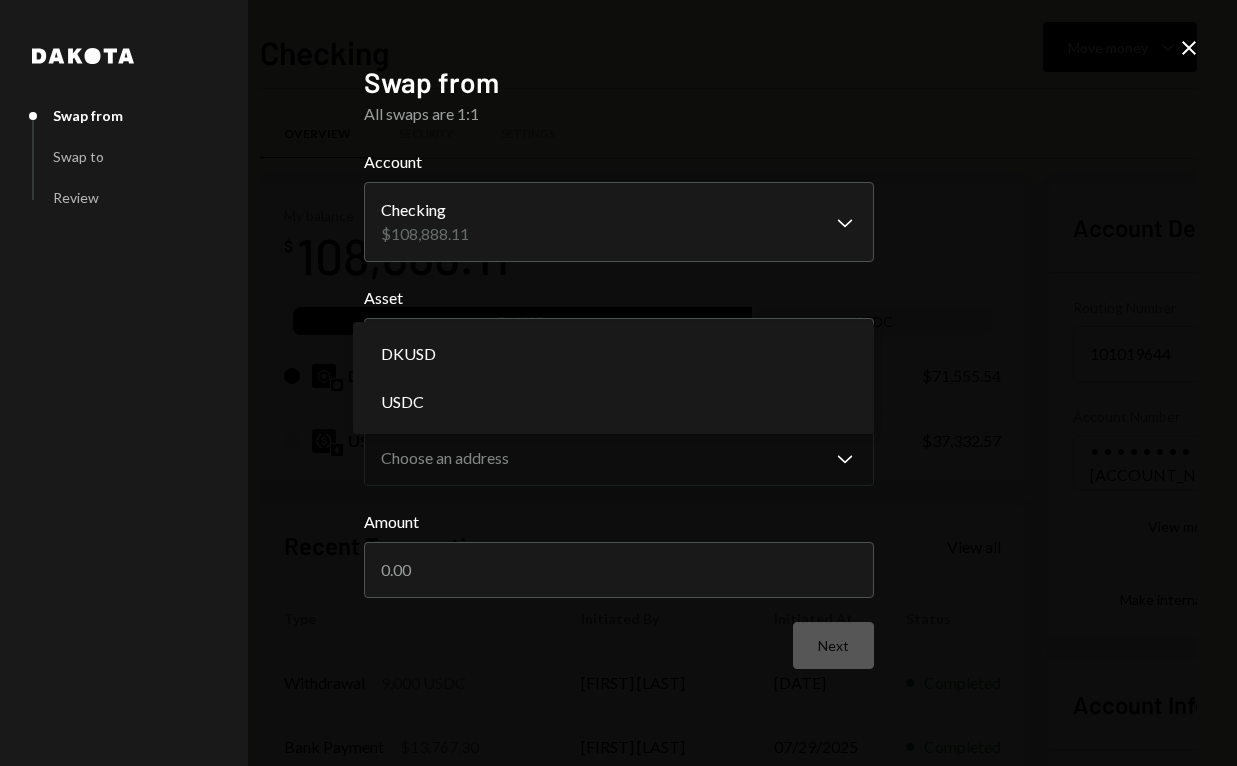 select on "*****" 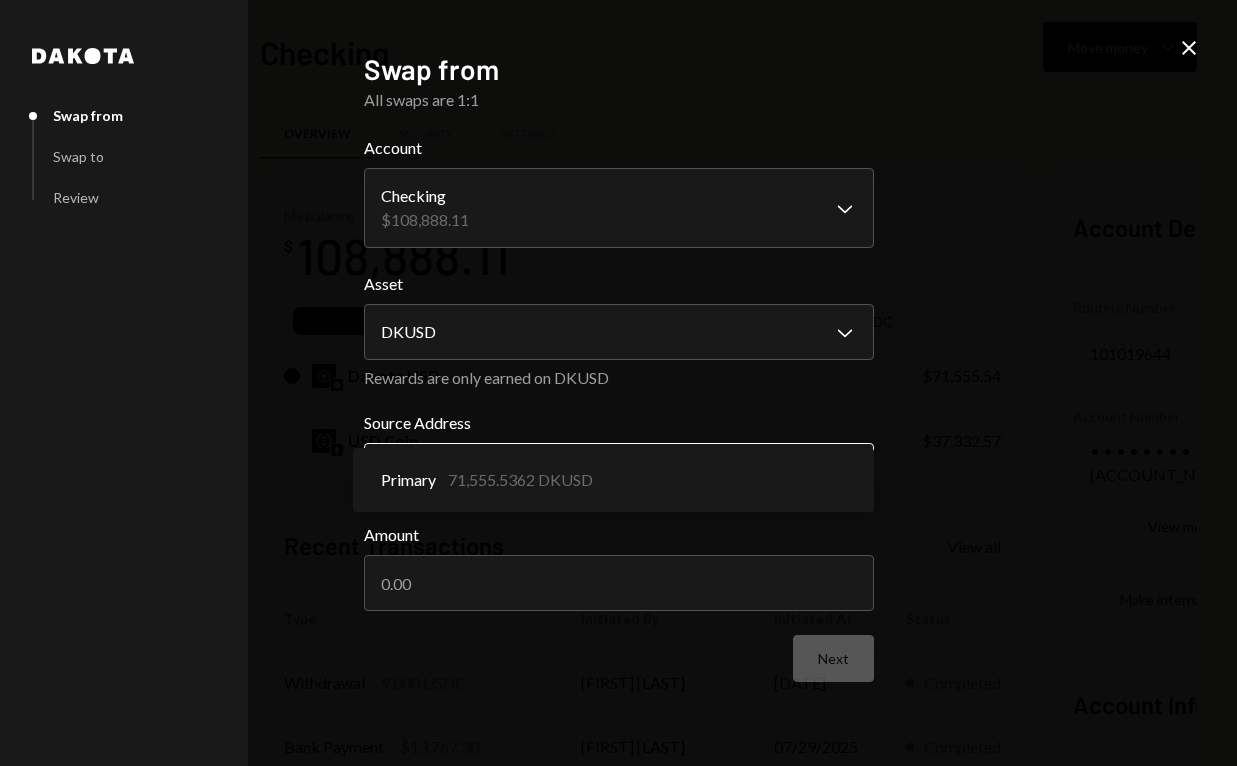 click on "E Eco Foundation Caret Down Home Home Inbox Inbox Activities Transactions Accounts Accounts Caret Down Checking [AMOUNT] Savings [AMOUNT] Treasury [AMOUNT] Cards [AMOUNT] Dollar Rewards User Recipients Team Team Checking Move money Caret Down Overview Security Settings My balance [AMOUNT] DKUSD USDC Dakota USD [AMOUNT] USD Coin [AMOUNT] Recent Transactions View all Type Initiated By Initiated At Status Withdrawal [AMOUNT] USDC [FIRST] [LAST] [DATE] Completed Bank Payment [AMOUNT] [FIRST] [LAST] [DATE] Completed Deposit [AMOUNT] USDC [HASH] Copy [DATE] Completed Deposit [AMOUNT] USDC [HASH] Copy [DATE] Completed Stablecoin Conversion [AMOUNT] [FIRST] [LAST] [DATE] Completed Account Details Routing Number [ROUTING_NUMBER] Copy Account Number • • • • • • • •  [ACCOUNT_NUMBER] Show Copy View more details Right Arrow Make international deposit Right Arrow Account Information Money in (last 30 days) Up Right Arrow [AMOUNT] Money out (last 30 days) Down Right Arrow [AMOUNT] Dakota" at bounding box center (618, 383) 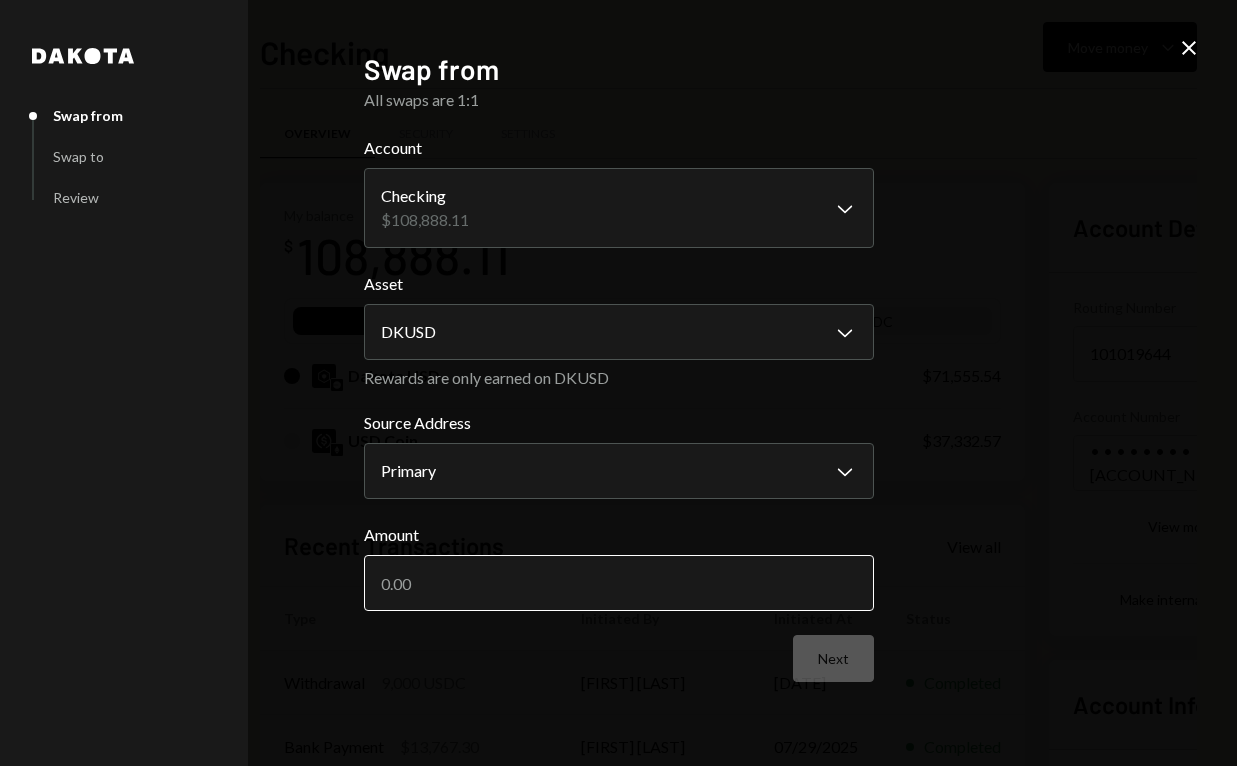 click on "Amount" at bounding box center (619, 583) 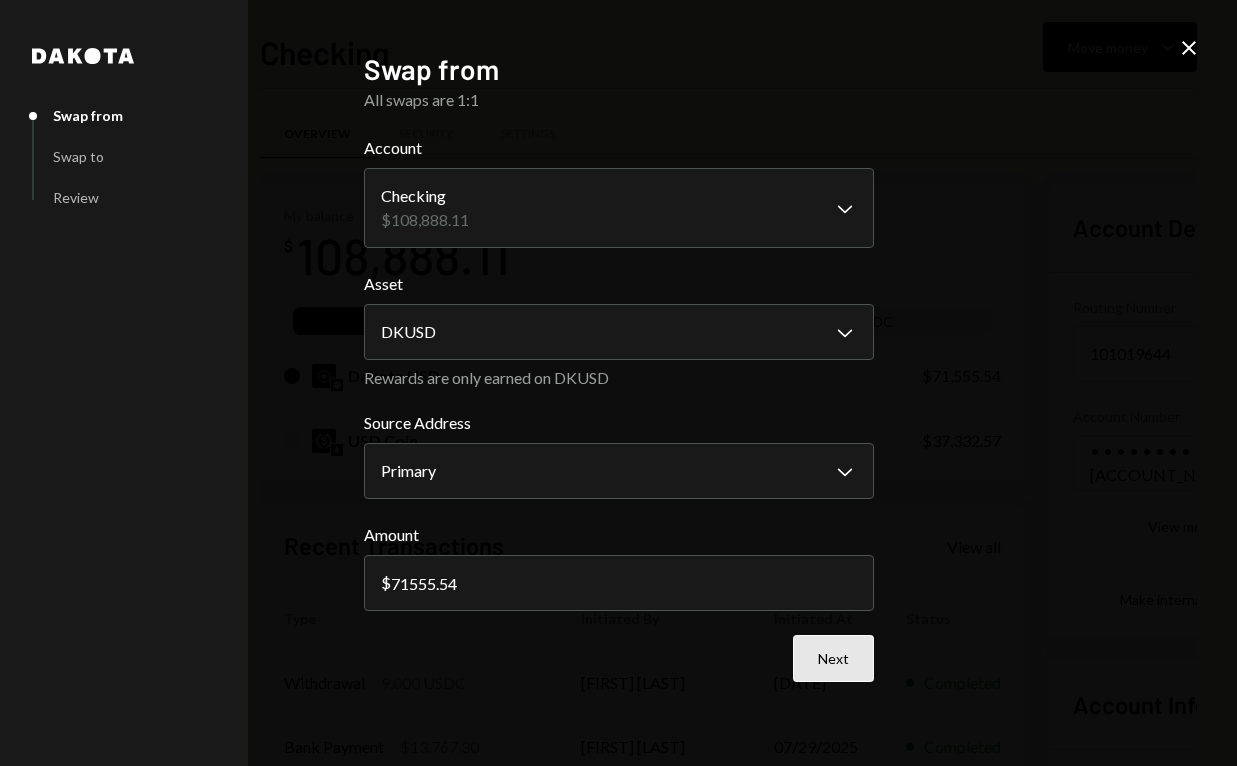 type on "71555.54" 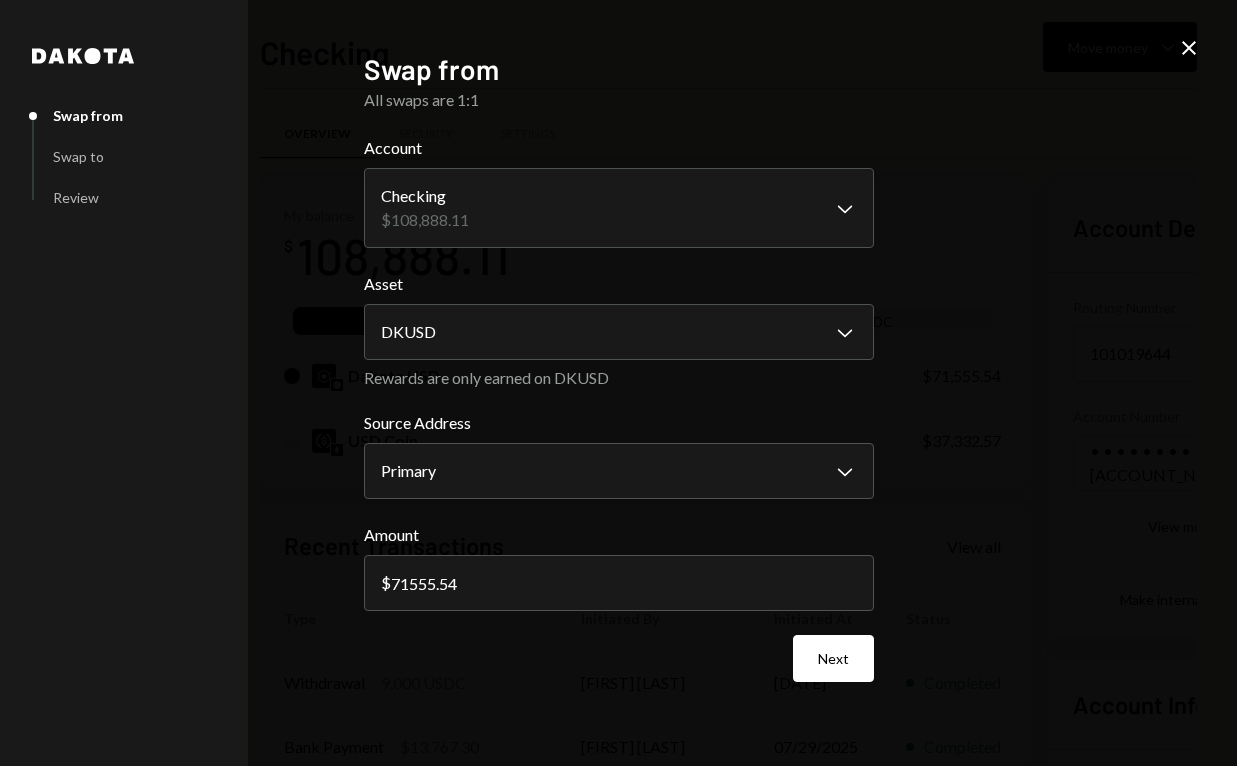 click on "Next" at bounding box center [833, 658] 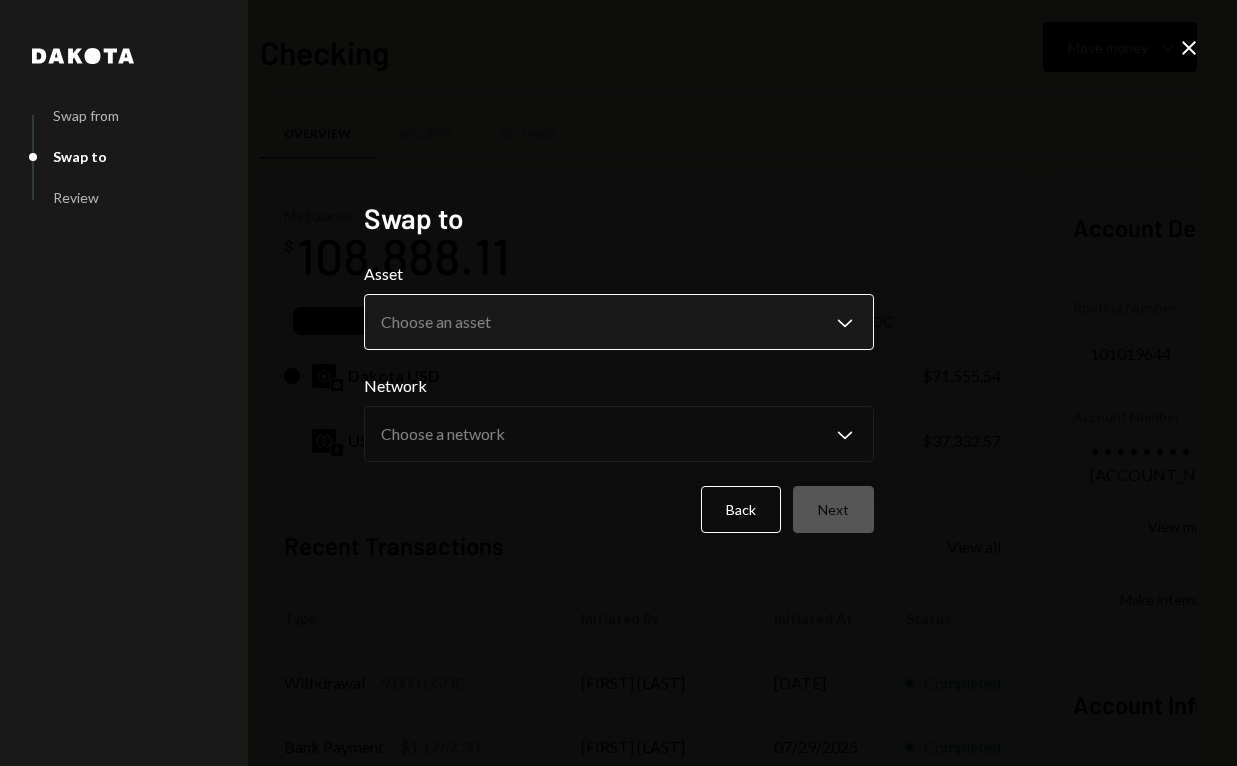 click on "E Eco Foundation Caret Down Home Home Inbox Inbox Activities Transactions Accounts Accounts Caret Down Checking [AMOUNT] Savings [AMOUNT] Treasury [AMOUNT] Cards [AMOUNT] Dollar Rewards User Recipients Team Team Checking Move money Caret Down Overview Security Settings My balance [AMOUNT] DKUSD USDC Dakota USD [AMOUNT] USD Coin [AMOUNT] Recent Transactions View all Type Initiated By Initiated At Status Withdrawal [AMOUNT] USDC [FIRST] [LAST] [DATE] Completed Bank Payment [AMOUNT] [FIRST] [LAST] [DATE] Completed Deposit [AMOUNT] USDC [HASH] Copy [DATE] Completed Deposit [AMOUNT] USDC [HASH] Copy [DATE] Completed Stablecoin Conversion [AMOUNT] [FIRST] [LAST] [DATE] Completed Account Details Routing Number [ROUTING_NUMBER] Copy Account Number • • • • • • • •  [ACCOUNT_NUMBER] Show Copy View more details Right Arrow Make international deposit Right Arrow Account Information Money in (last 30 days) Up Right Arrow [AMOUNT] Money out (last 30 days) Down Right Arrow [AMOUNT] Dakota" at bounding box center (618, 383) 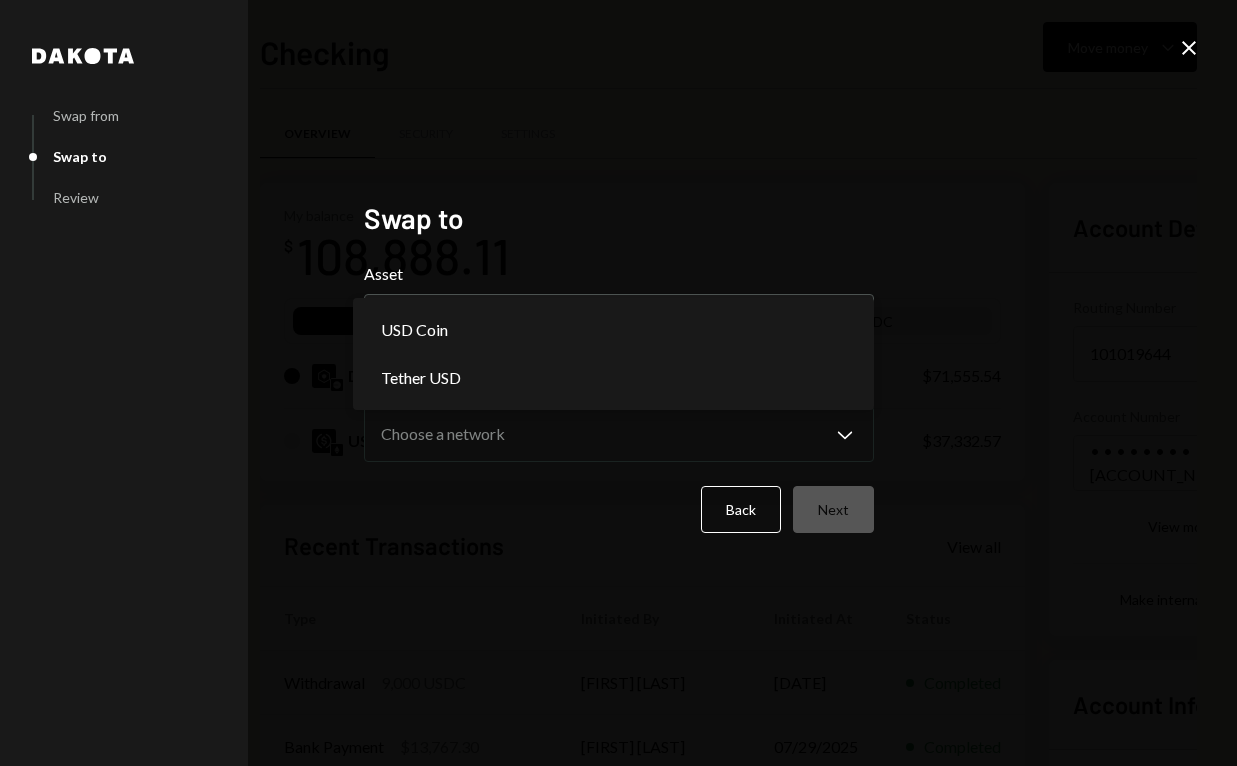 select on "****" 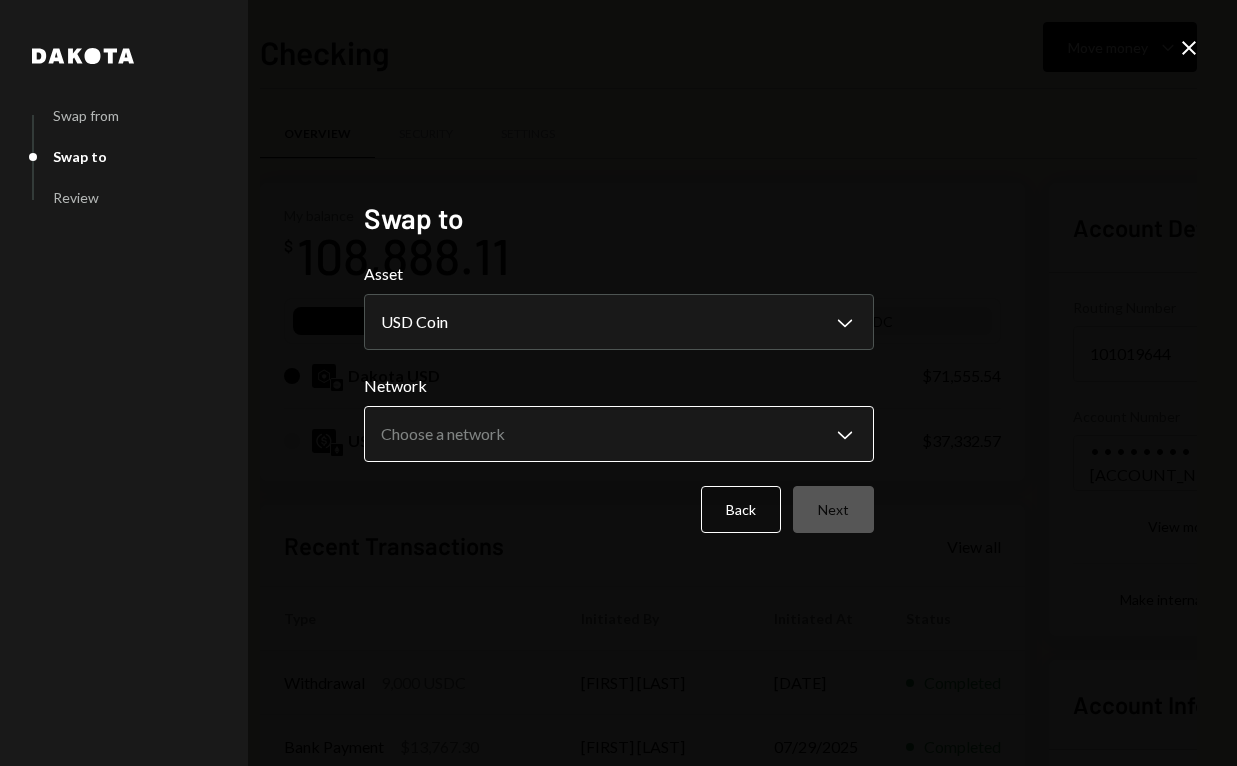 click on "E Eco Foundation Caret Down Home Home Inbox Inbox Activities Transactions Accounts Accounts Caret Down Checking [AMOUNT] Savings [AMOUNT] Treasury [AMOUNT] Cards [AMOUNT] Dollar Rewards User Recipients Team Team Checking Move money Caret Down Overview Security Settings My balance [AMOUNT] DKUSD USDC Dakota USD [AMOUNT] USD Coin [AMOUNT] Recent Transactions View all Type Initiated By Initiated At Status Withdrawal [AMOUNT] USDC [FIRST] [LAST] [DATE] Completed Bank Payment [AMOUNT] [FIRST] [LAST] [DATE] Completed Deposit [AMOUNT] USDC [HASH] Copy [DATE] Completed Deposit [AMOUNT] USDC [HASH] Copy [DATE] Completed Stablecoin Conversion [AMOUNT] [FIRST] [LAST] [DATE] Completed Account Details Routing Number [ROUTING_NUMBER] Copy Account Number • • • • • • • •  [ACCOUNT_NUMBER] Show Copy View more details Right Arrow Make international deposit Right Arrow Account Information Money in (last 30 days) Up Right Arrow [AMOUNT] Money out (last 30 days) Down Right Arrow [AMOUNT] Dakota" at bounding box center (618, 383) 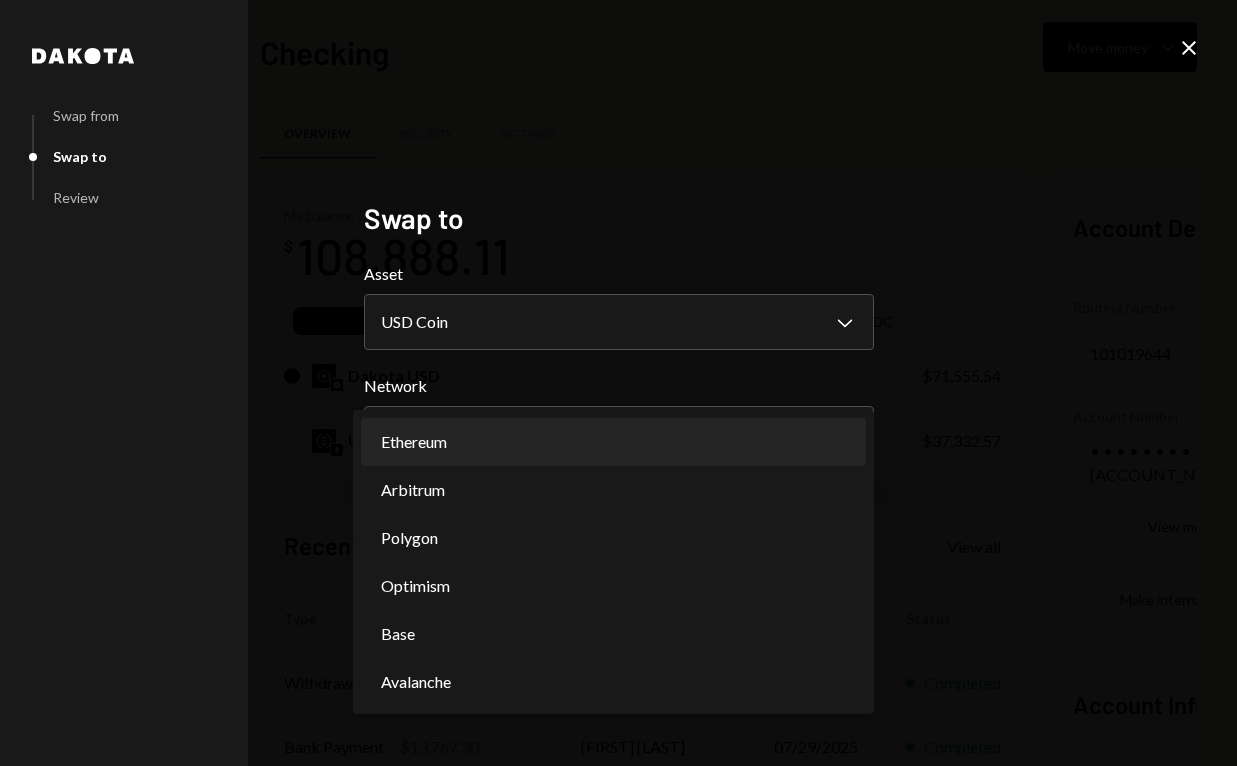 select on "**********" 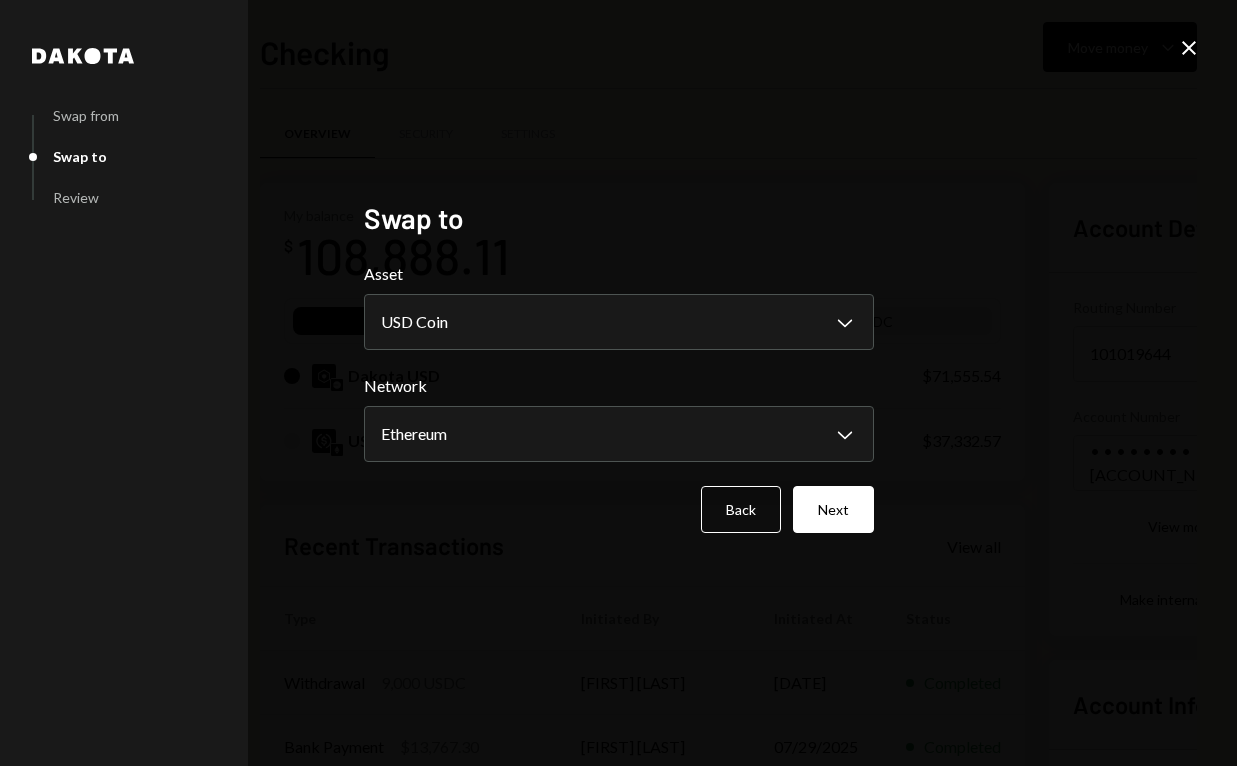 click on "Next" at bounding box center [833, 509] 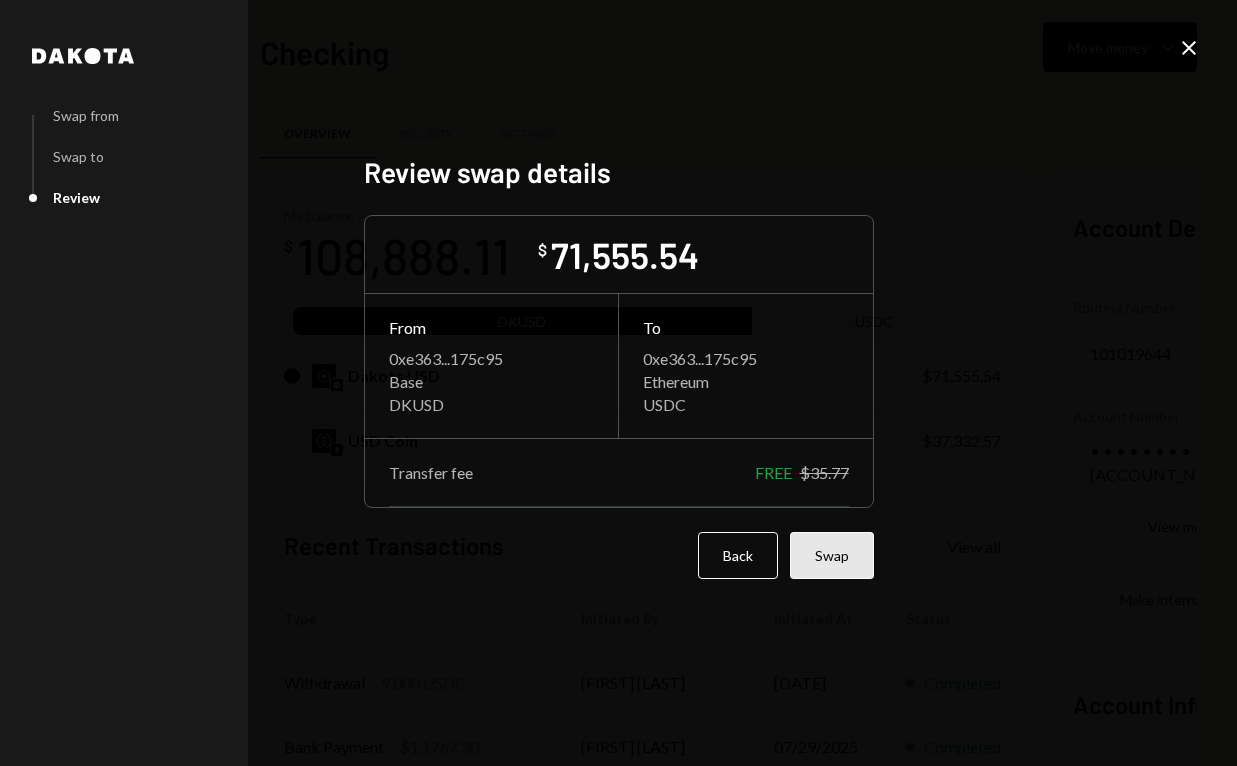 click on "Swap" at bounding box center (832, 555) 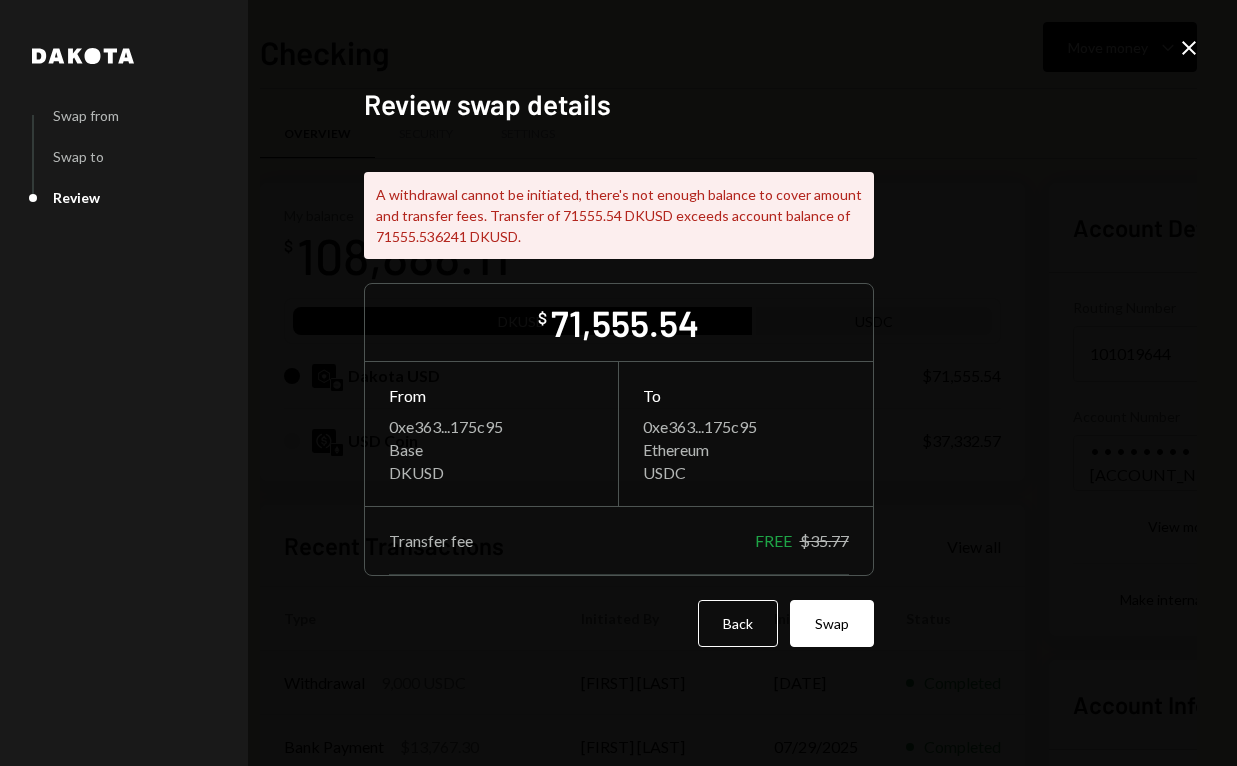 click on "Back" at bounding box center (738, 623) 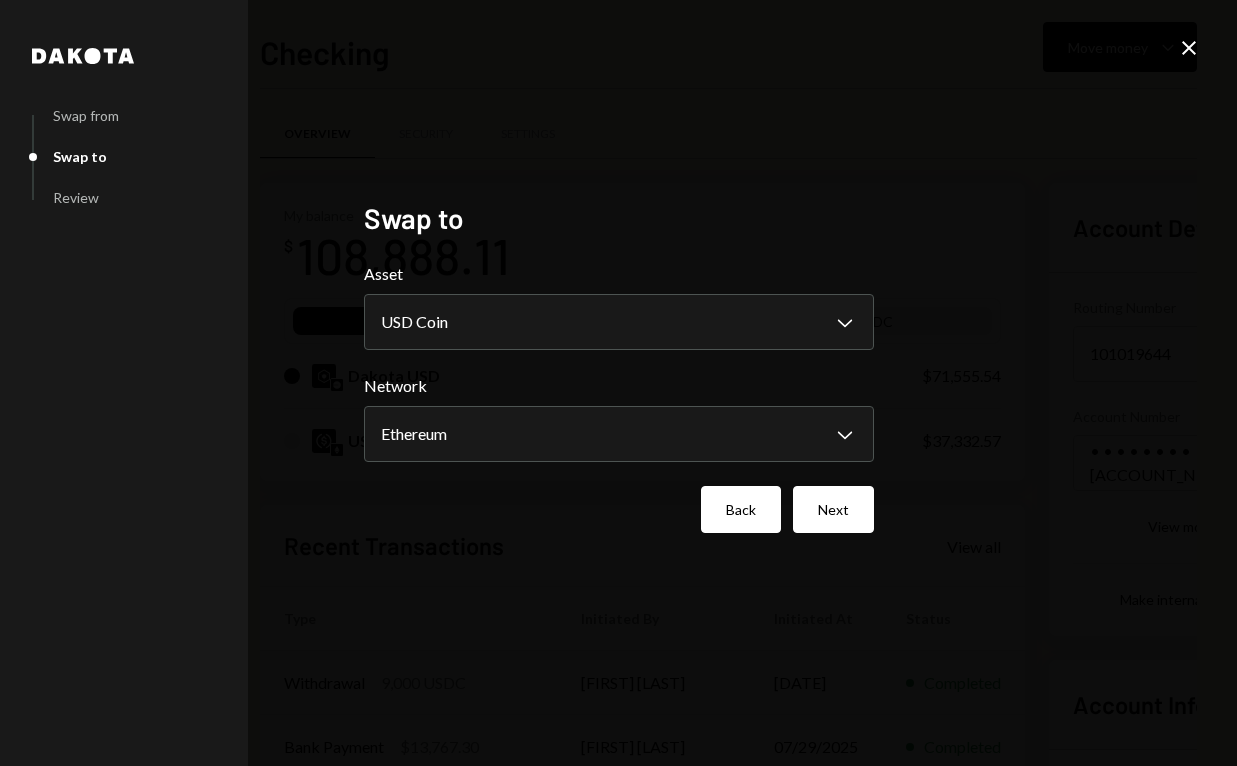 click on "Back" at bounding box center [741, 509] 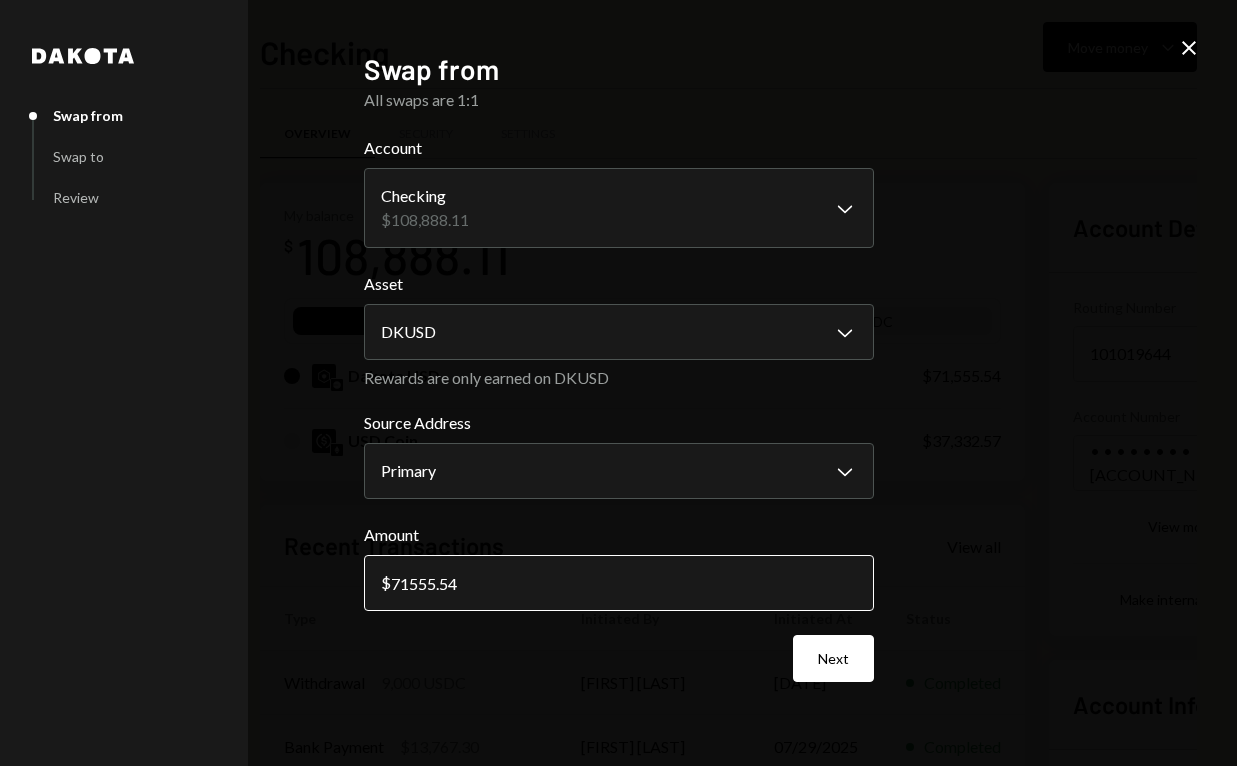 click on "71555.54" at bounding box center [619, 583] 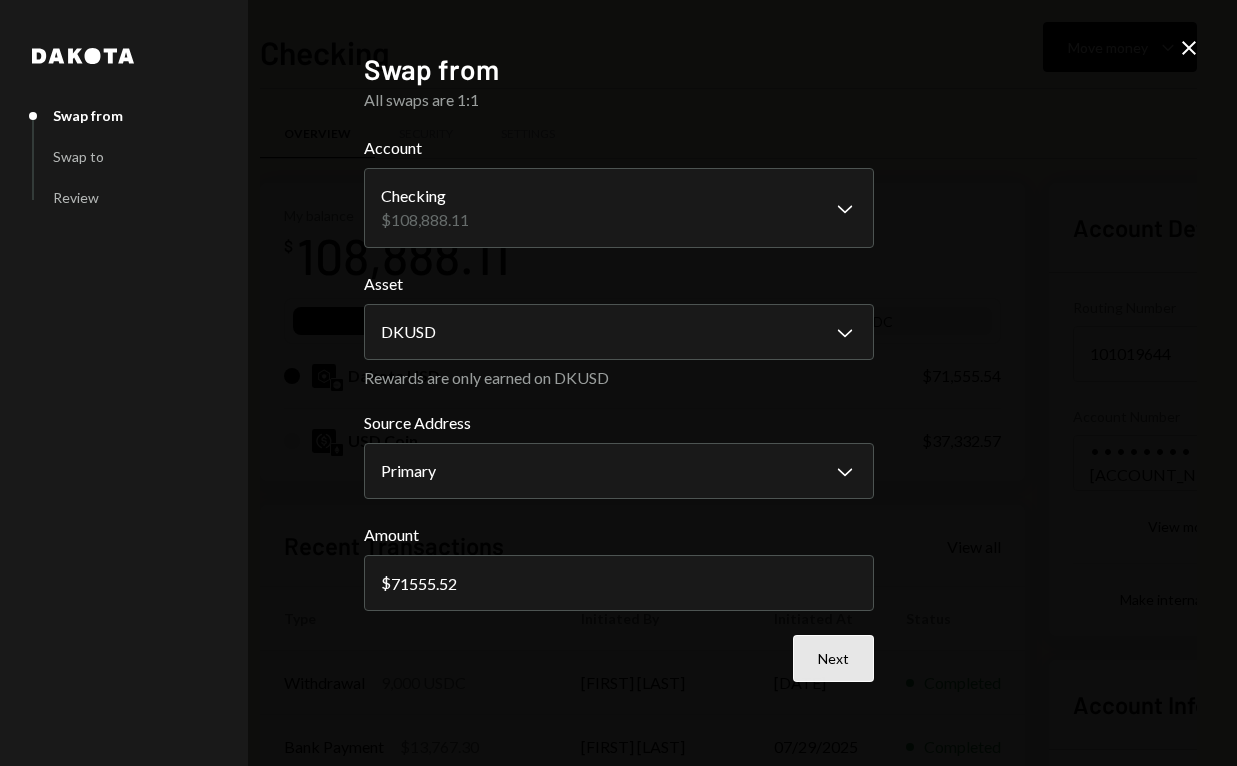 type on "71555.52" 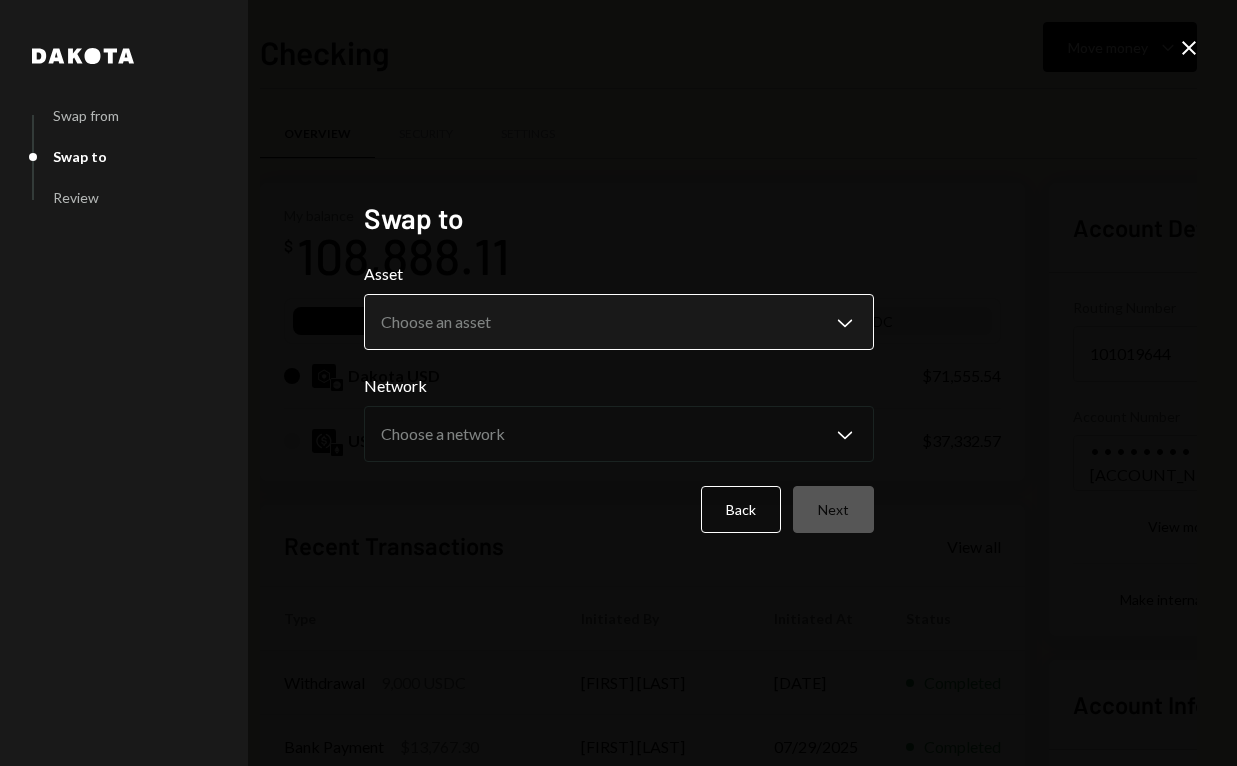 click on "E Eco Foundation Caret Down Home Home Inbox Inbox Activities Transactions Accounts Accounts Caret Down Checking [AMOUNT] Savings [AMOUNT] Treasury [AMOUNT] Cards [AMOUNT] Dollar Rewards User Recipients Team Team Checking Move money Caret Down Overview Security Settings My balance [AMOUNT] DKUSD USDC Dakota USD [AMOUNT] USD Coin [AMOUNT] Recent Transactions View all Type Initiated By Initiated At Status Withdrawal [AMOUNT] USDC [FIRST] [LAST] [DATE] Completed Bank Payment [AMOUNT] [FIRST] [LAST] [DATE] Completed Deposit [AMOUNT] USDC [HASH] Copy [DATE] Completed Deposit [AMOUNT] USDC [HASH] Copy [DATE] Completed Stablecoin Conversion [AMOUNT] [FIRST] [LAST] [DATE] Completed Account Details Routing Number [ROUTING_NUMBER] Copy Account Number • • • • • • • •  [ACCOUNT_NUMBER] Show Copy View more details Right Arrow Make international deposit Right Arrow Account Information Money in (last 30 days) Up Right Arrow [AMOUNT] Money out (last 30 days) Down Right Arrow [AMOUNT] Dakota" at bounding box center [618, 383] 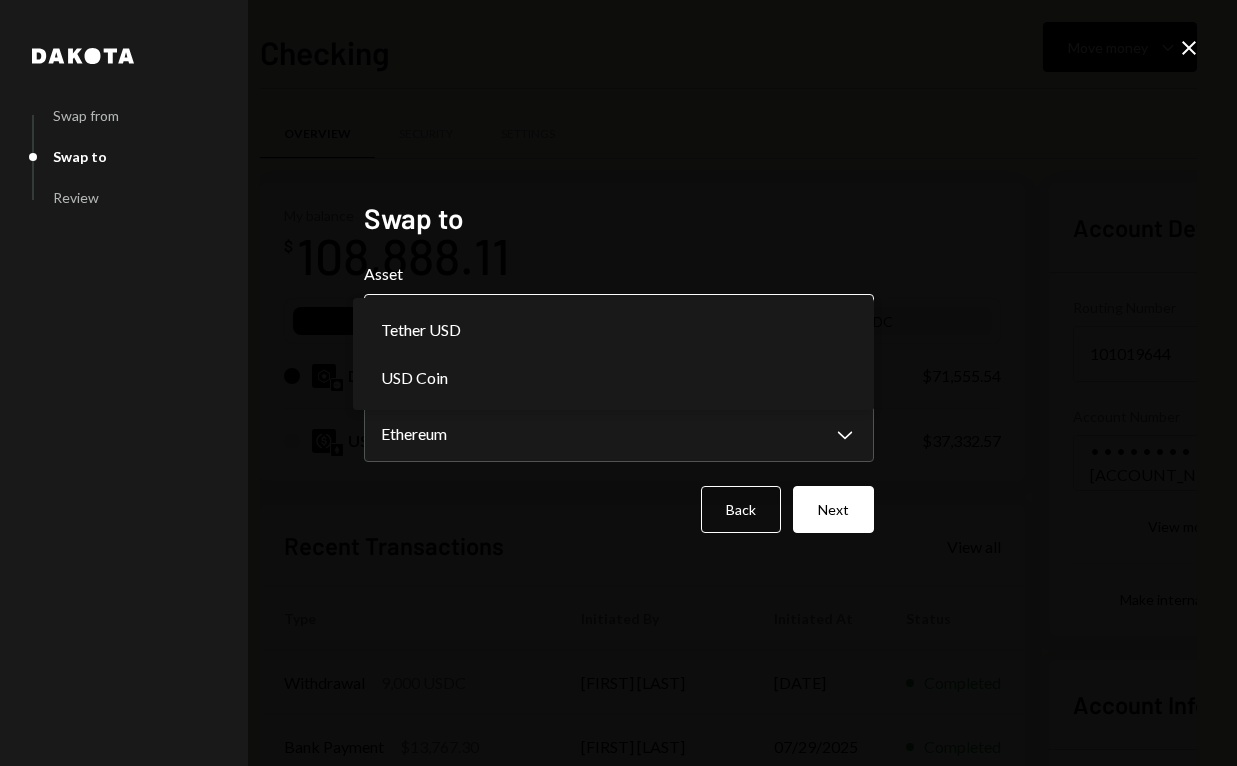 click on "E Eco Foundation Caret Down Home Home Inbox Inbox Activities Transactions Accounts Accounts Caret Down Checking [AMOUNT] Savings [AMOUNT] Treasury [AMOUNT] Cards [AMOUNT] Dollar Rewards User Recipients Team Team Checking Move money Caret Down Overview Security Settings My balance [AMOUNT] DKUSD USDC Dakota USD [AMOUNT] USD Coin [AMOUNT] Recent Transactions View all Type Initiated By Initiated At Status Withdrawal [AMOUNT] USDC [FIRST] [LAST] [DATE] Completed Bank Payment [AMOUNT] [FIRST] [LAST] [DATE] Completed Deposit [AMOUNT] USDC [HASH] Copy [DATE] Completed Deposit [AMOUNT] USDC [HASH] Copy [DATE] Completed Stablecoin Conversion [AMOUNT] [FIRST] [LAST] [DATE] Completed Account Details Routing Number [ROUTING_NUMBER] Copy Account Number • • • • • • • •  [ACCOUNT_NUMBER] Show Copy View more details Right Arrow Make international deposit Right Arrow Account Information Money in (last 30 days) Up Right Arrow [AMOUNT] Money out (last 30 days) Down Right Arrow [AMOUNT] Dakota" at bounding box center [618, 383] 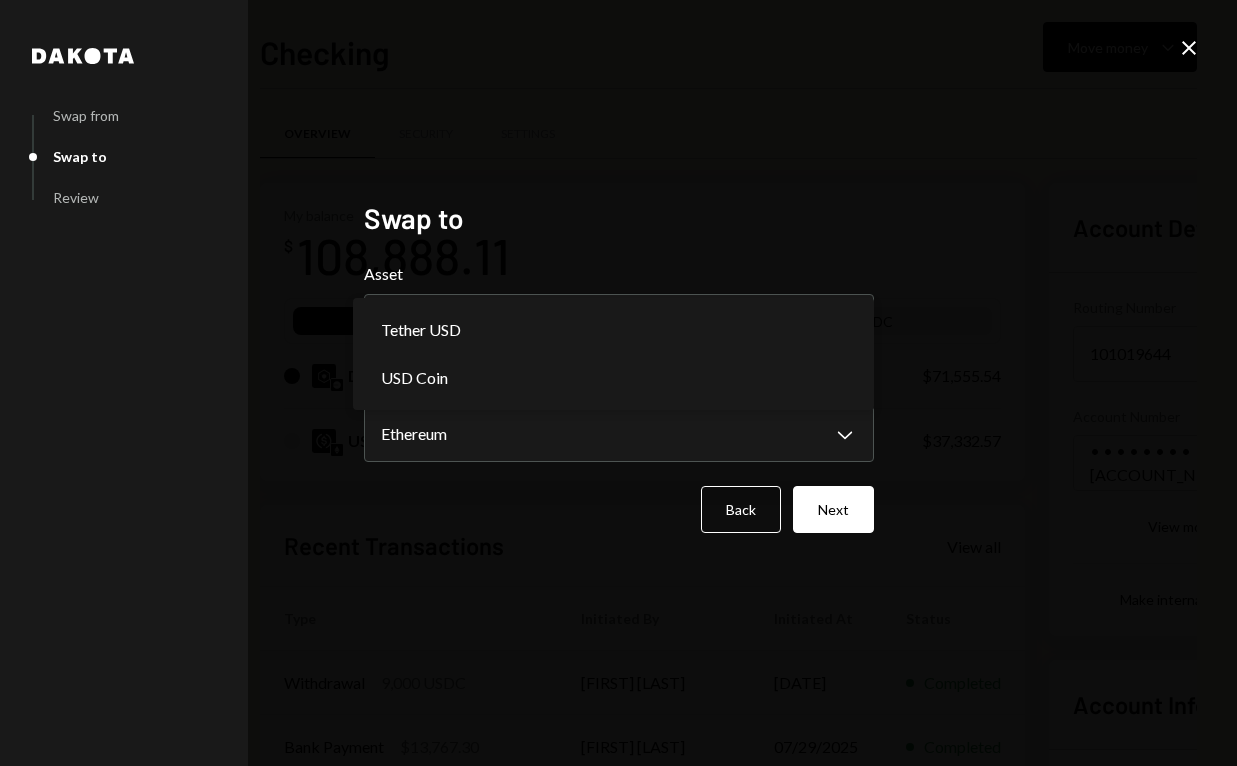 select on "****" 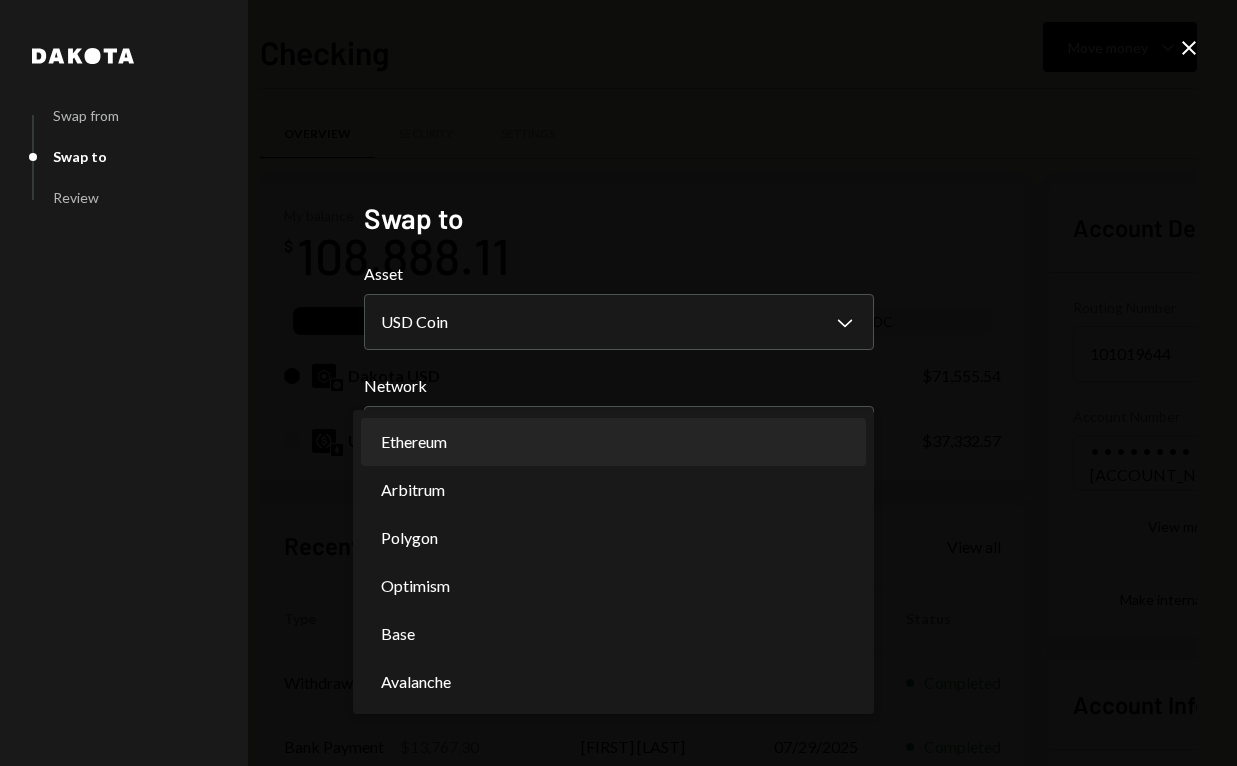 click on "E Eco Foundation Caret Down Home Home Inbox Inbox Activities Transactions Accounts Accounts Caret Down Checking [AMOUNT] Savings [AMOUNT] Treasury [AMOUNT] Cards [AMOUNT] Dollar Rewards User Recipients Team Team Checking Move money Caret Down Overview Security Settings My balance [AMOUNT] DKUSD USDC Dakota USD [AMOUNT] USD Coin [AMOUNT] Recent Transactions View all Type Initiated By Initiated At Status Withdrawal [AMOUNT] USDC [FIRST] [LAST] [DATE] Completed Bank Payment [AMOUNT] [FIRST] [LAST] [DATE] Completed Deposit [AMOUNT] USDC [HASH] Copy [DATE] Completed Deposit [AMOUNT] USDC [HASH] Copy [DATE] Completed Stablecoin Conversion [AMOUNT] [FIRST] [LAST] [DATE] Completed Account Details Routing Number [ROUTING_NUMBER] Copy Account Number • • • • • • • •  [ACCOUNT_NUMBER] Show Copy View more details Right Arrow Make international deposit Right Arrow Account Information Money in (last 30 days) Up Right Arrow [AMOUNT] Money out (last 30 days) Down Right Arrow [AMOUNT] Dakota" at bounding box center (618, 383) 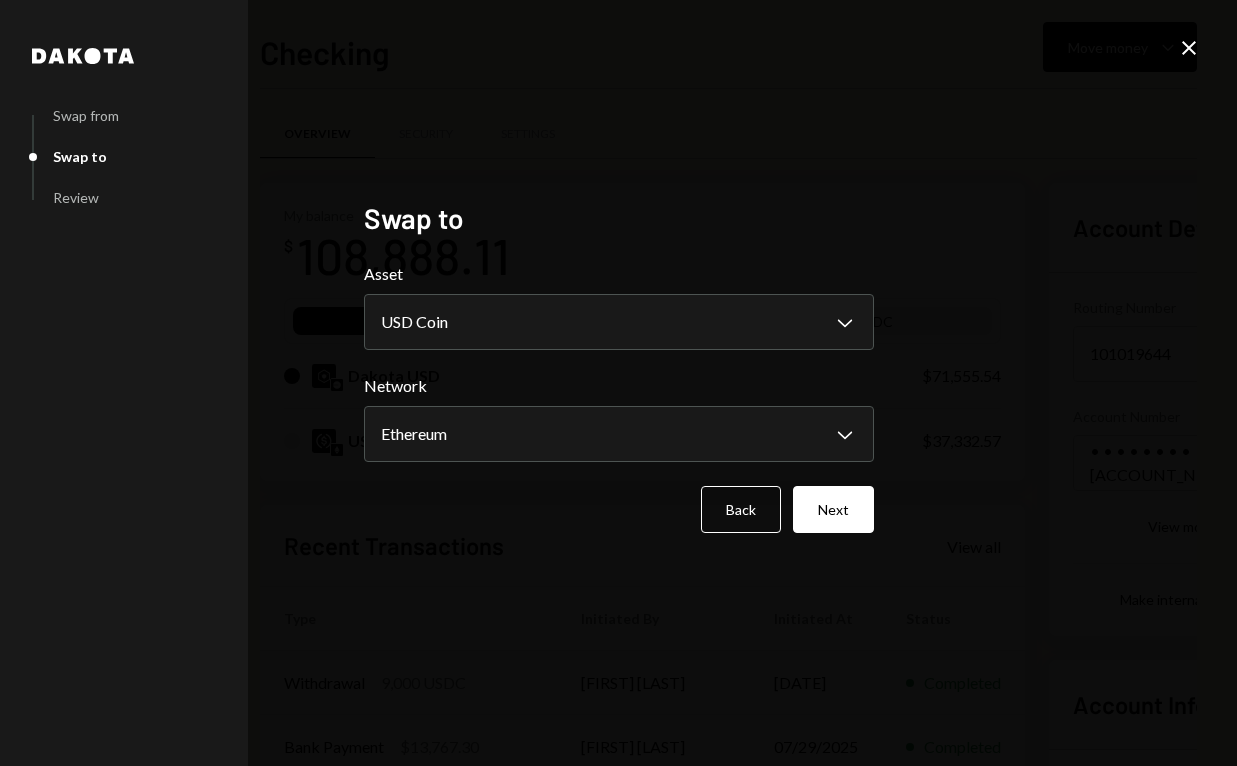 drag, startPoint x: 853, startPoint y: 516, endPoint x: 833, endPoint y: 515, distance: 20.024984 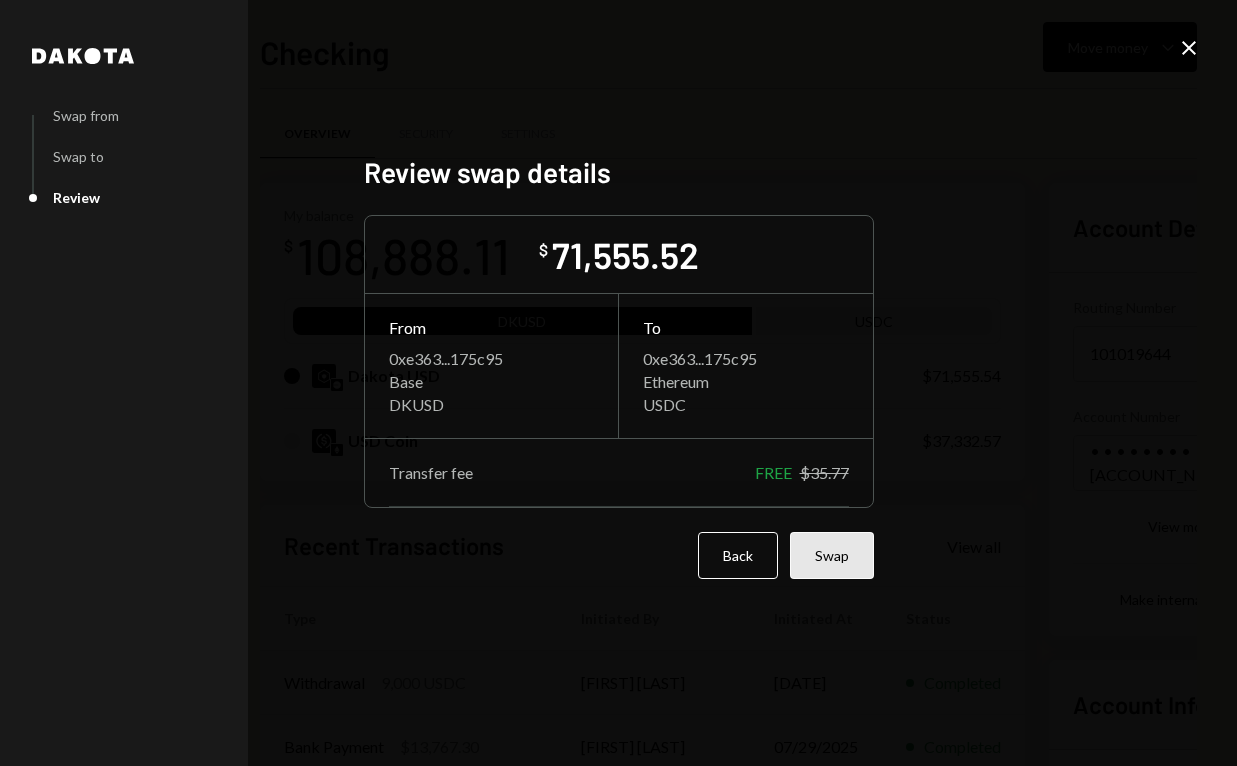 click on "Swap" at bounding box center (832, 555) 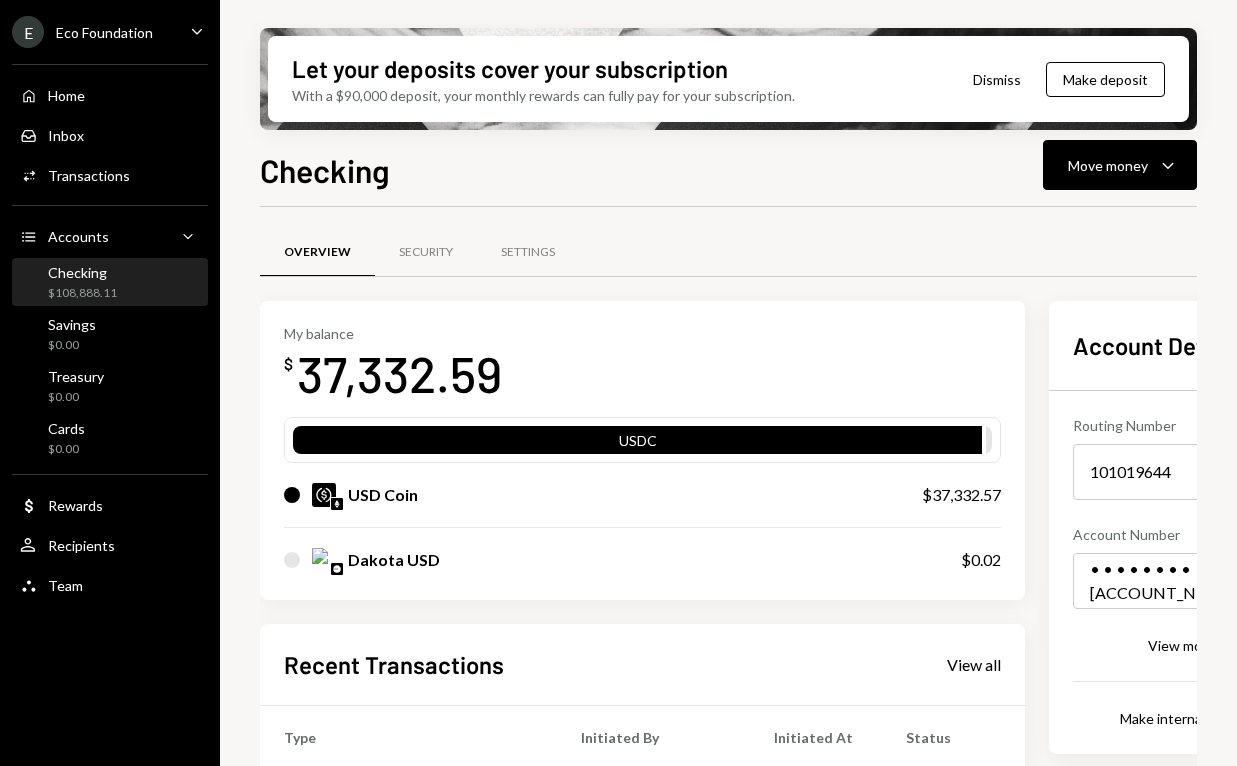 click on "Let your deposits cover your subscription With a $90,000 deposit, your monthly rewards can fully pay for your subscription. Dismiss Make deposit" at bounding box center (728, 79) 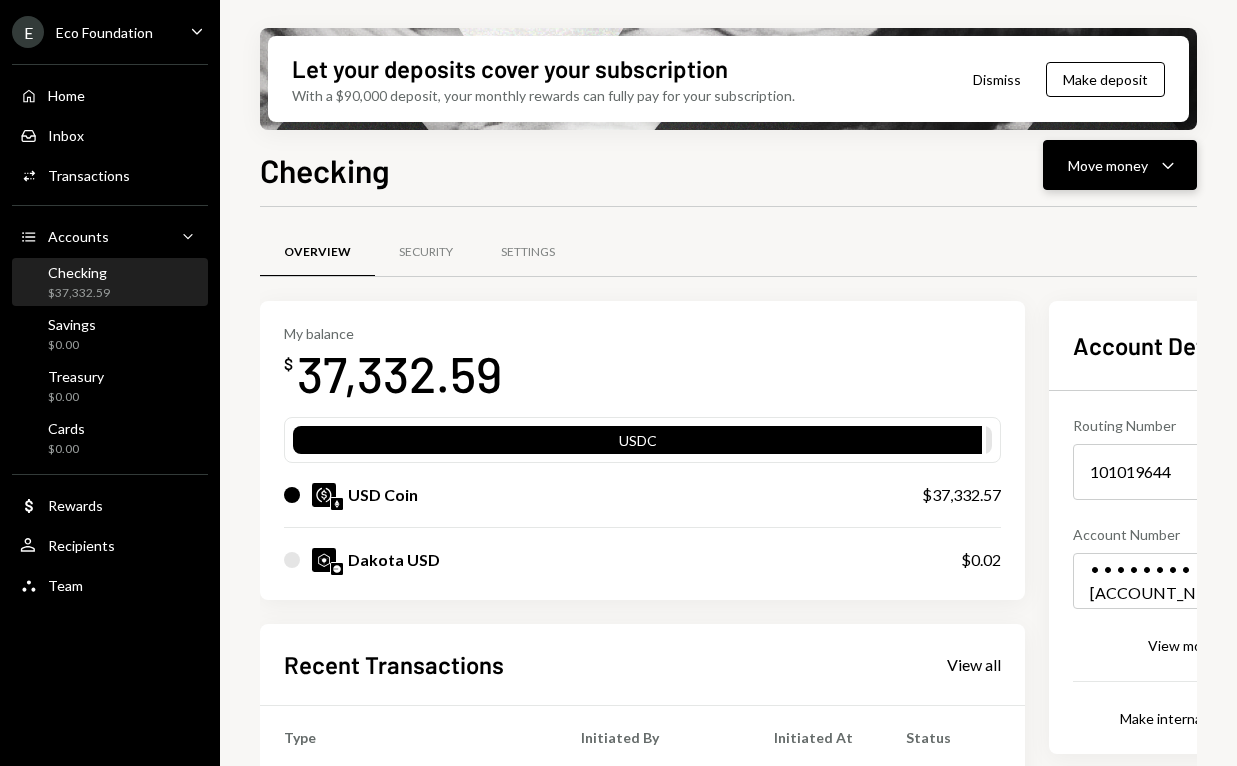 click on "Move money Caret Down" at bounding box center (1120, 165) 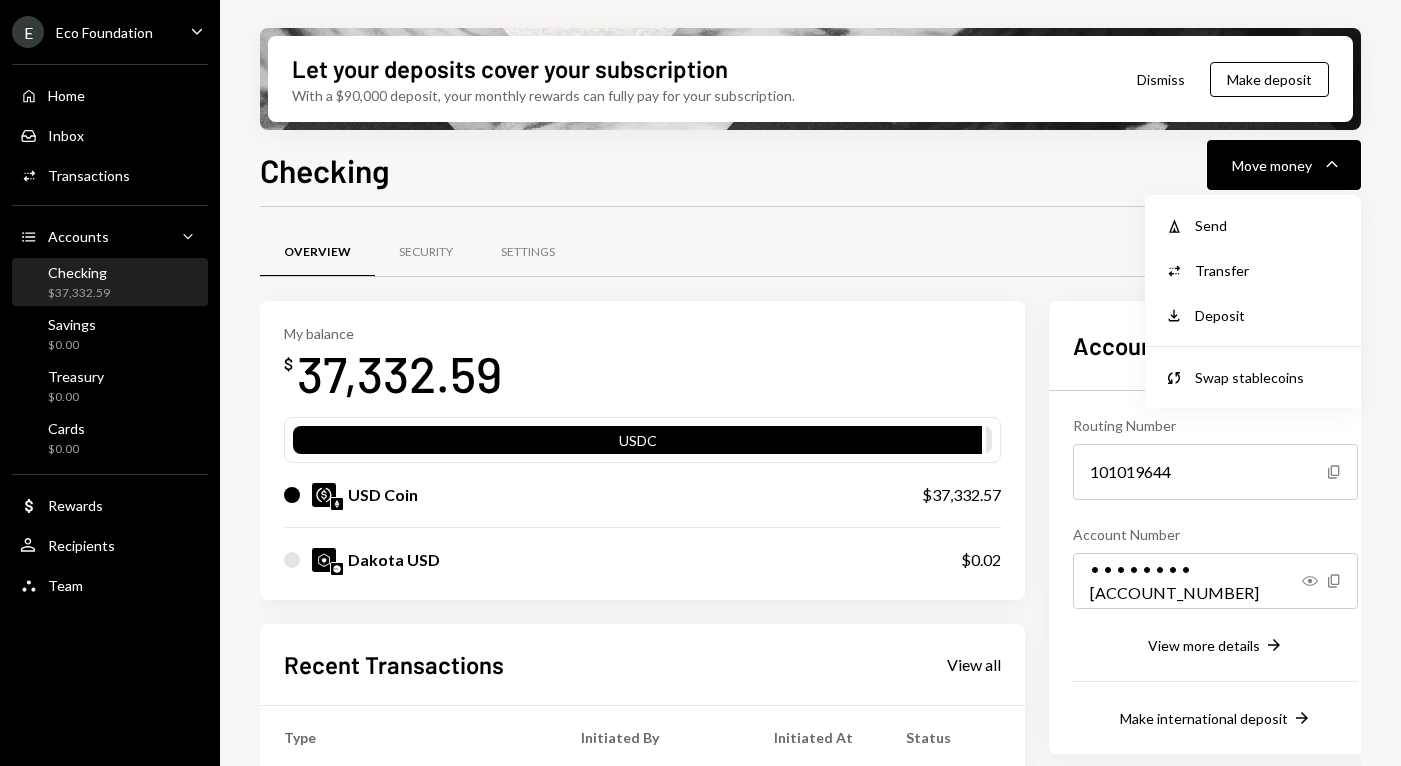 click on "Overview Security Settings" at bounding box center (810, 264) 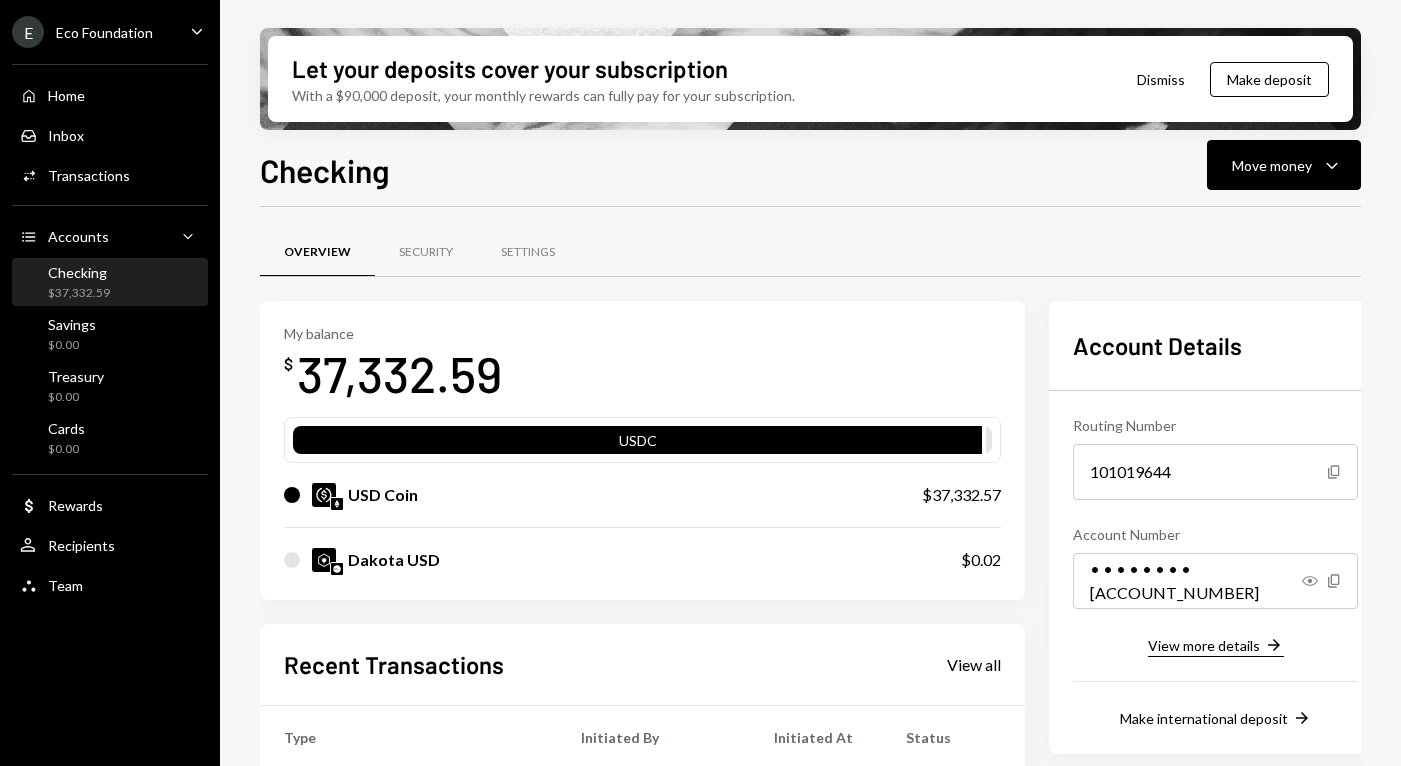 click on "View more details" at bounding box center (1204, 645) 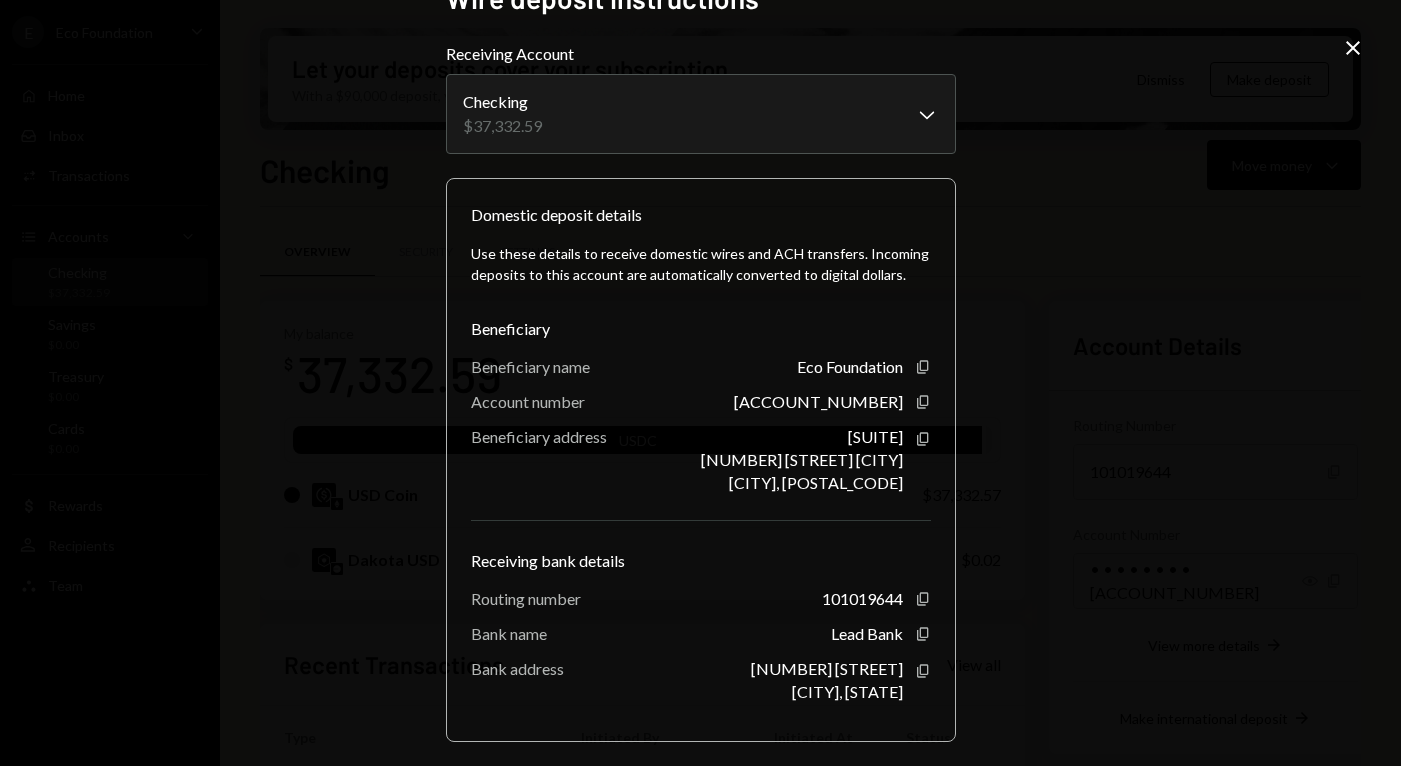 scroll, scrollTop: 126, scrollLeft: 0, axis: vertical 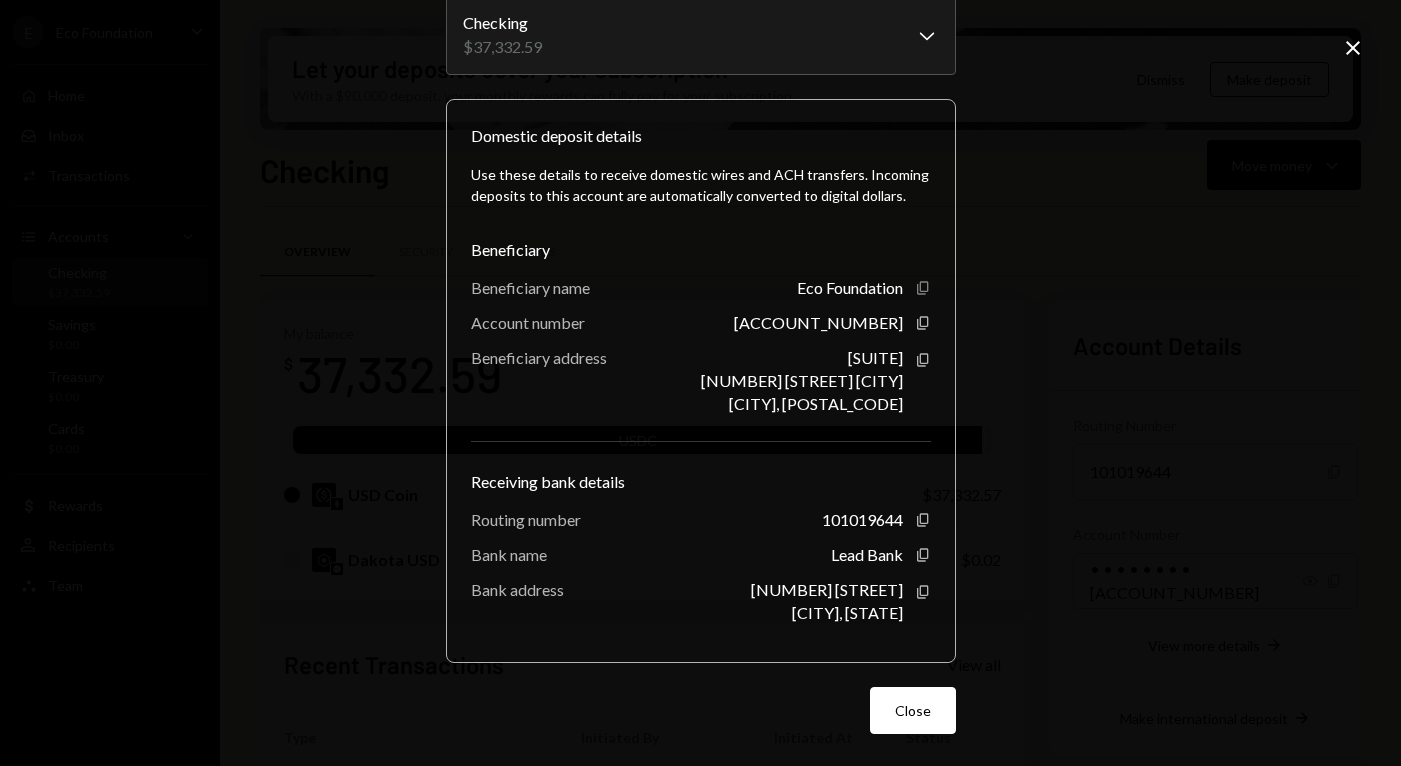 click on "Copy" at bounding box center [923, 288] 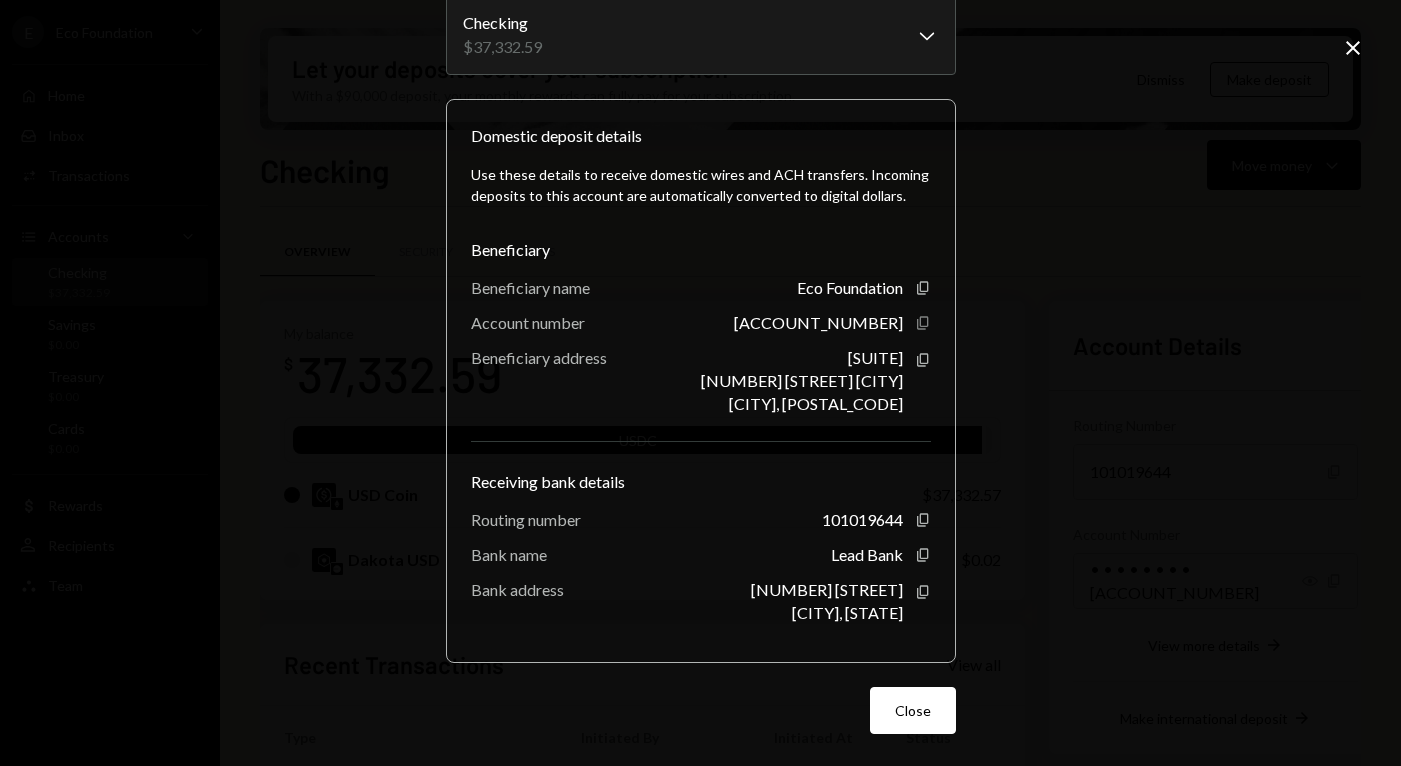 click on "Copy" 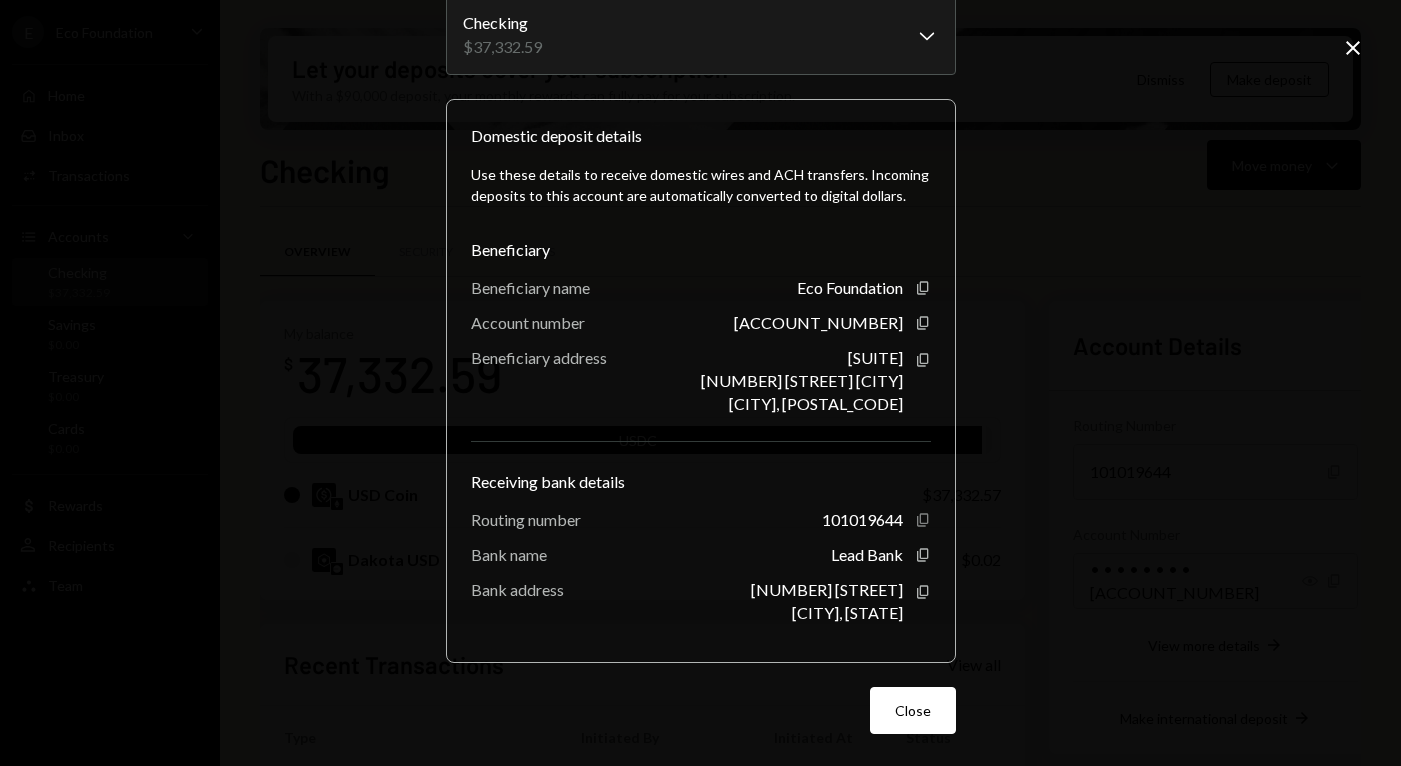 click on "Copy" 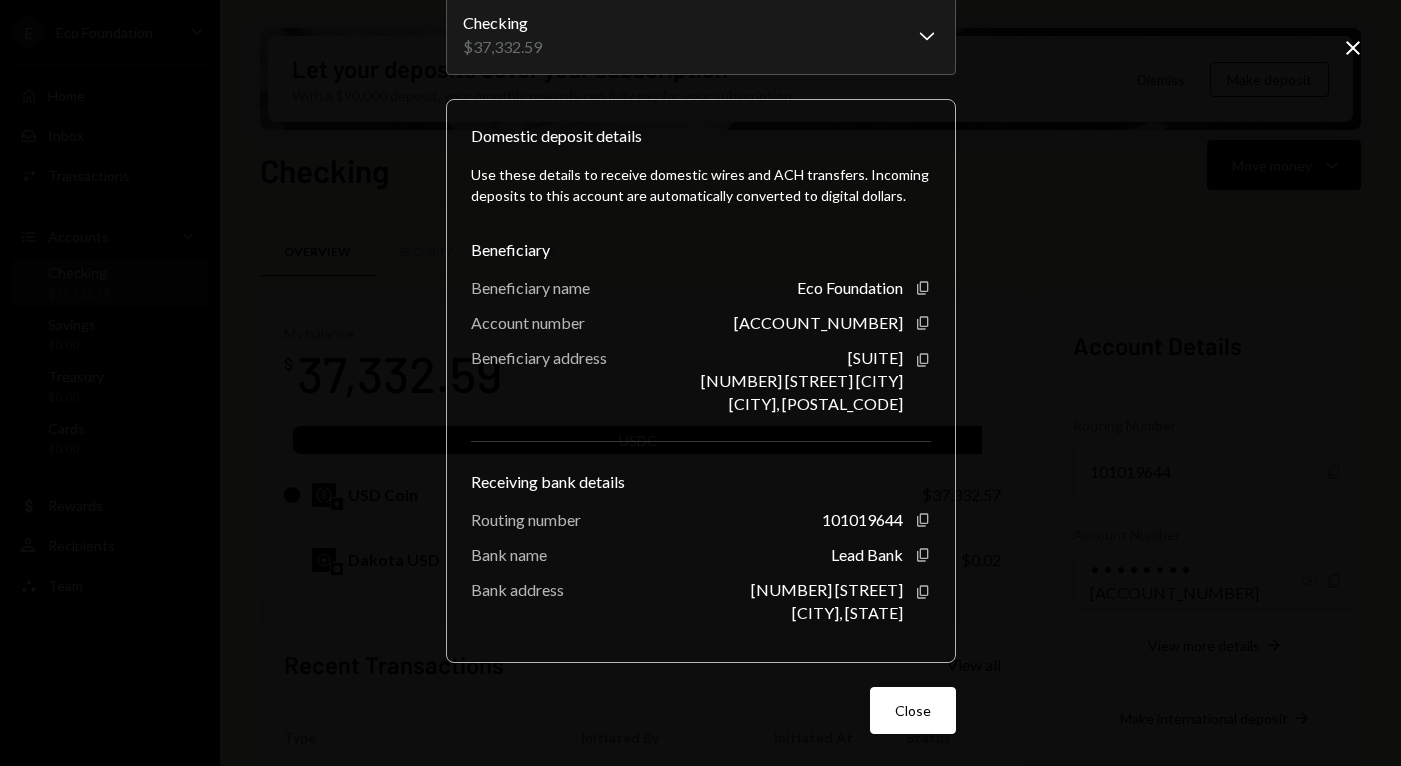scroll, scrollTop: 119, scrollLeft: 0, axis: vertical 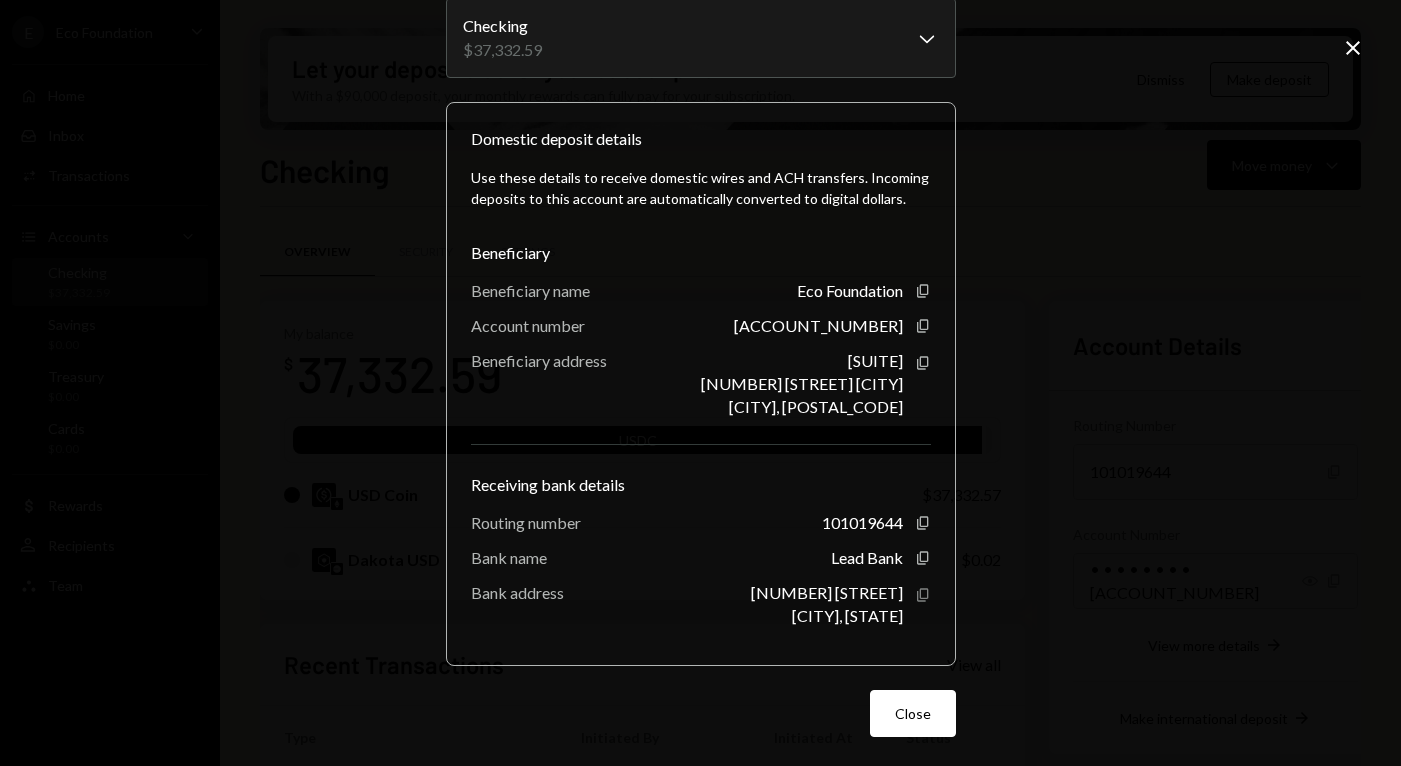 click on "Copy" 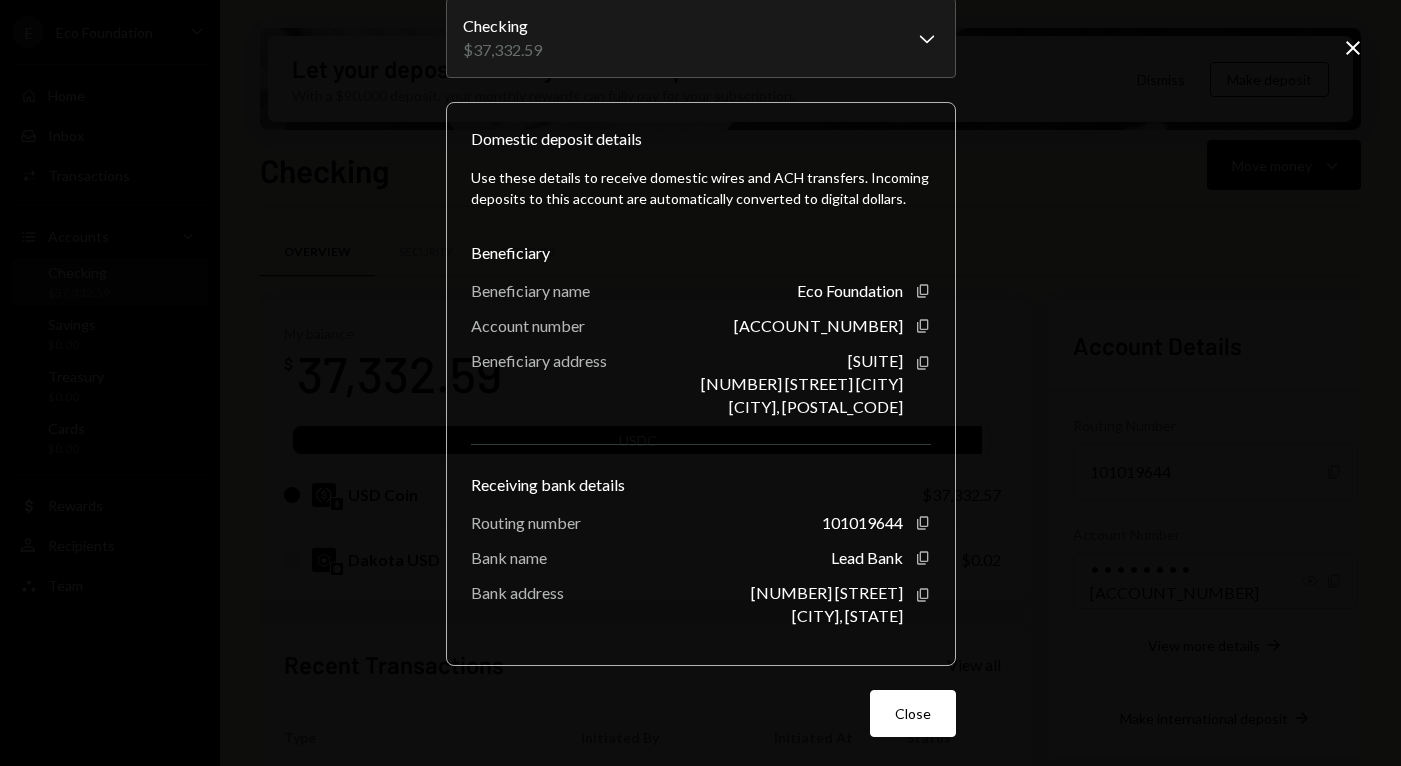 click on "Close" at bounding box center (913, 713) 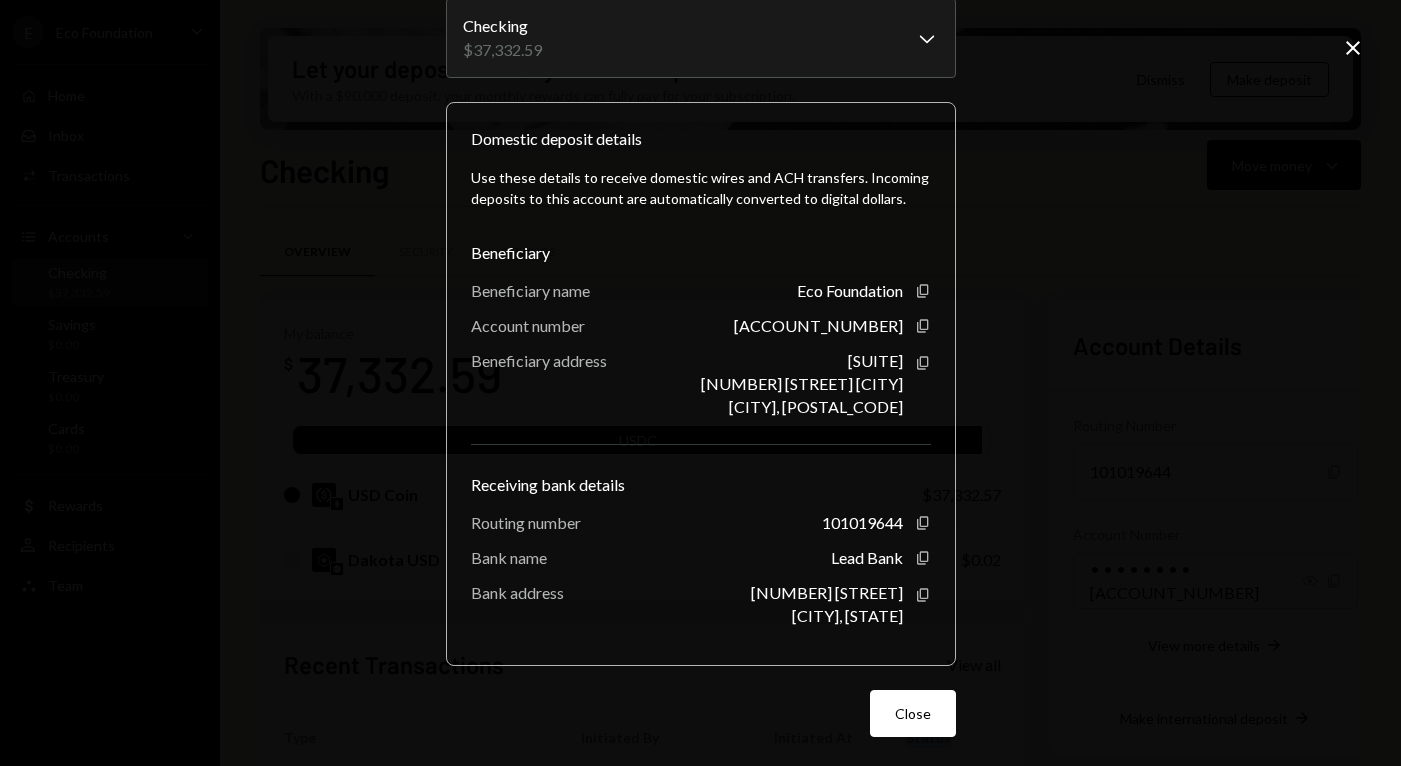 drag, startPoint x: 921, startPoint y: 716, endPoint x: 993, endPoint y: 708, distance: 72.443085 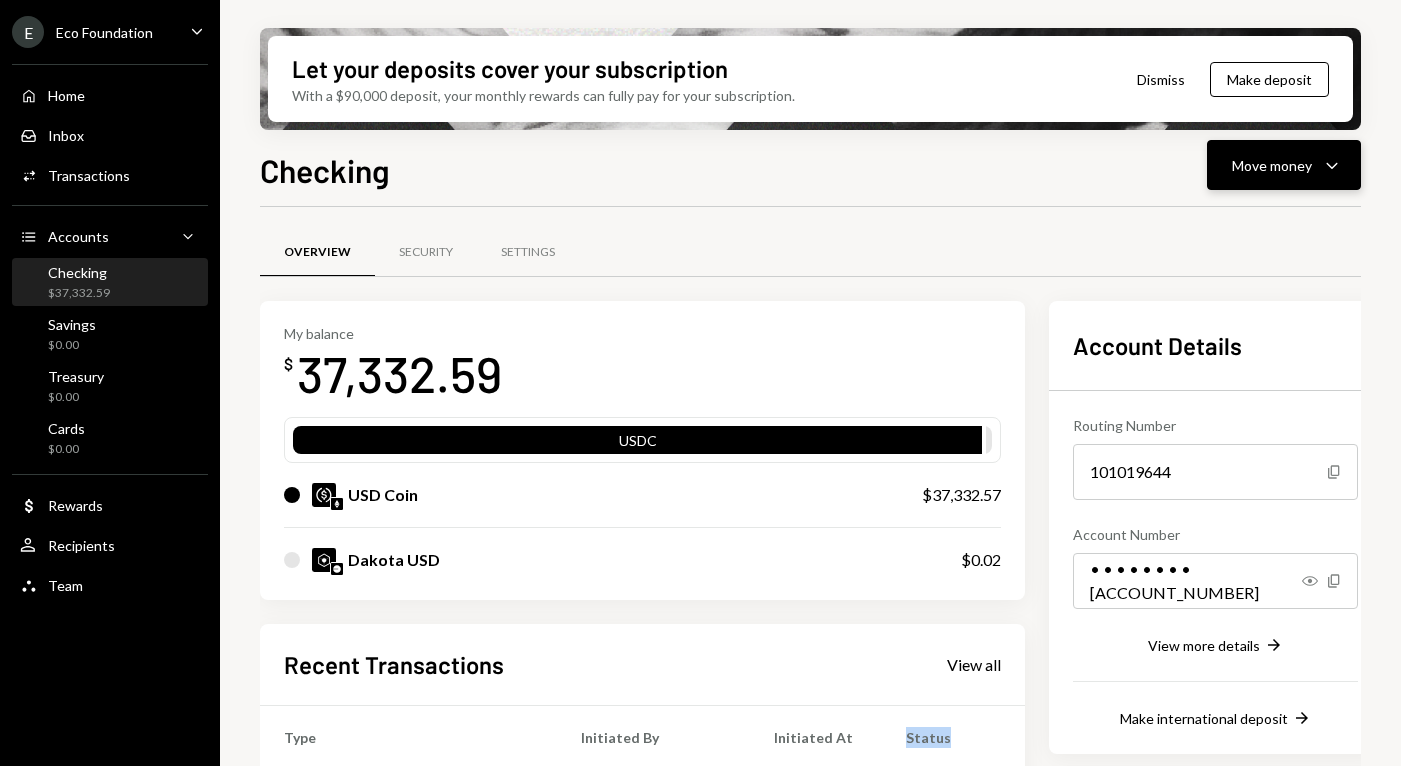 click on "Move money" at bounding box center (1272, 165) 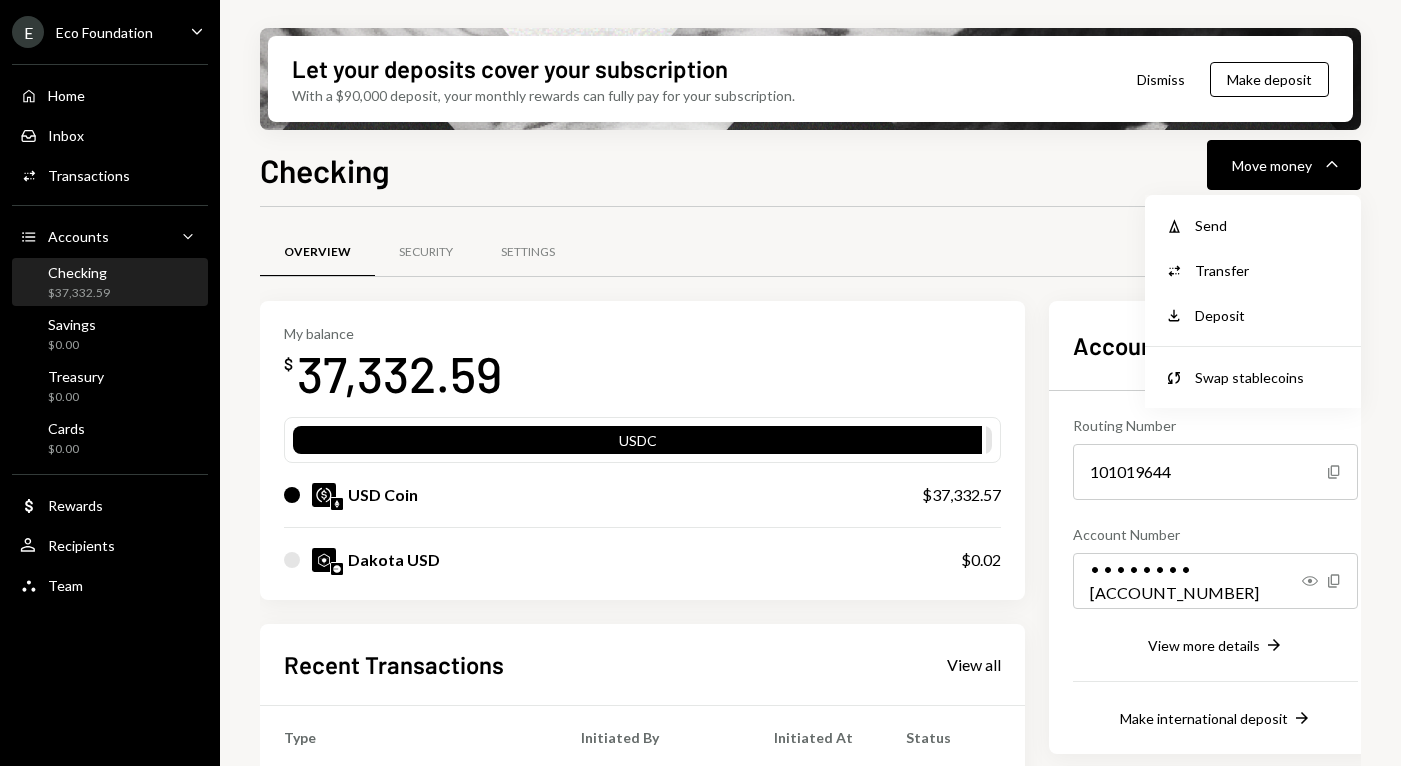 click on "Overview Security Settings" at bounding box center [810, 264] 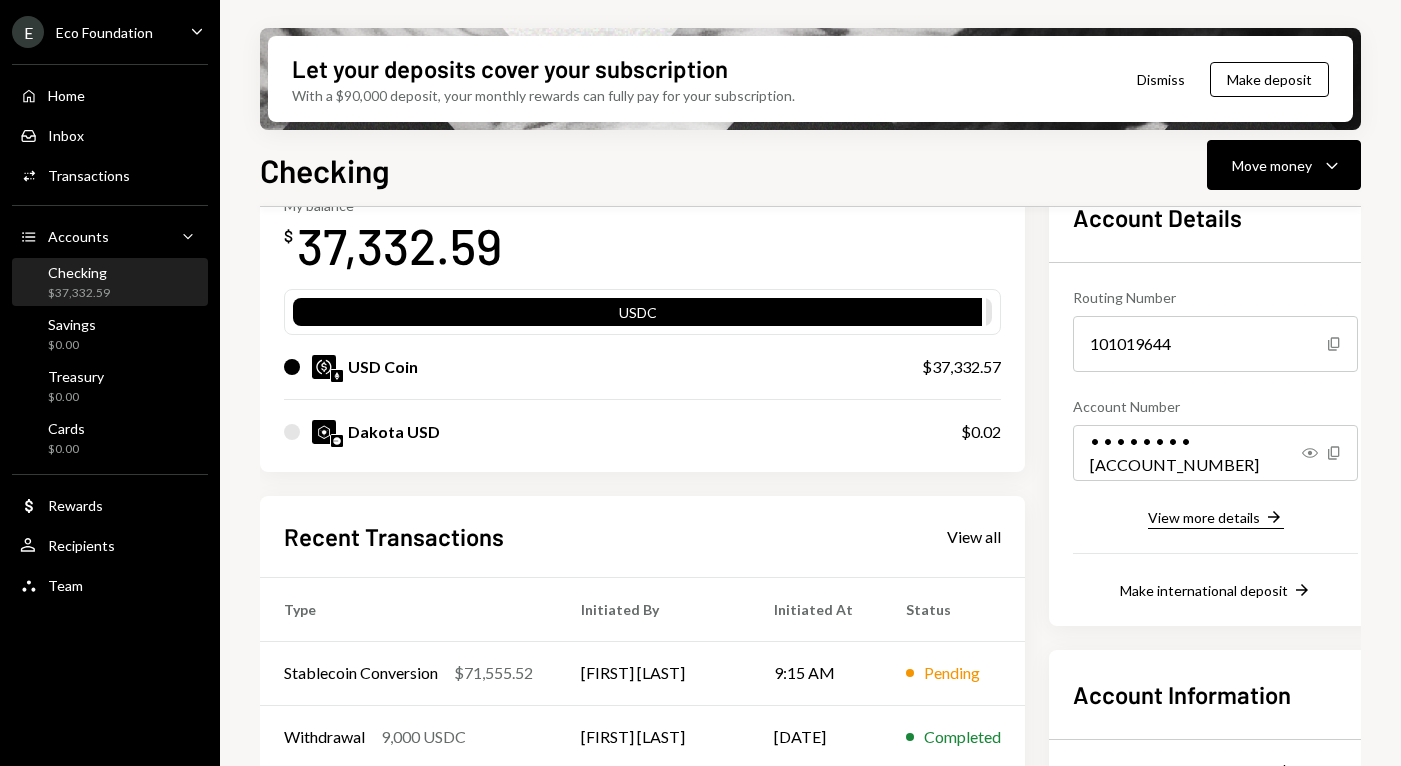 click on "View more details Right Arrow" at bounding box center (1216, 518) 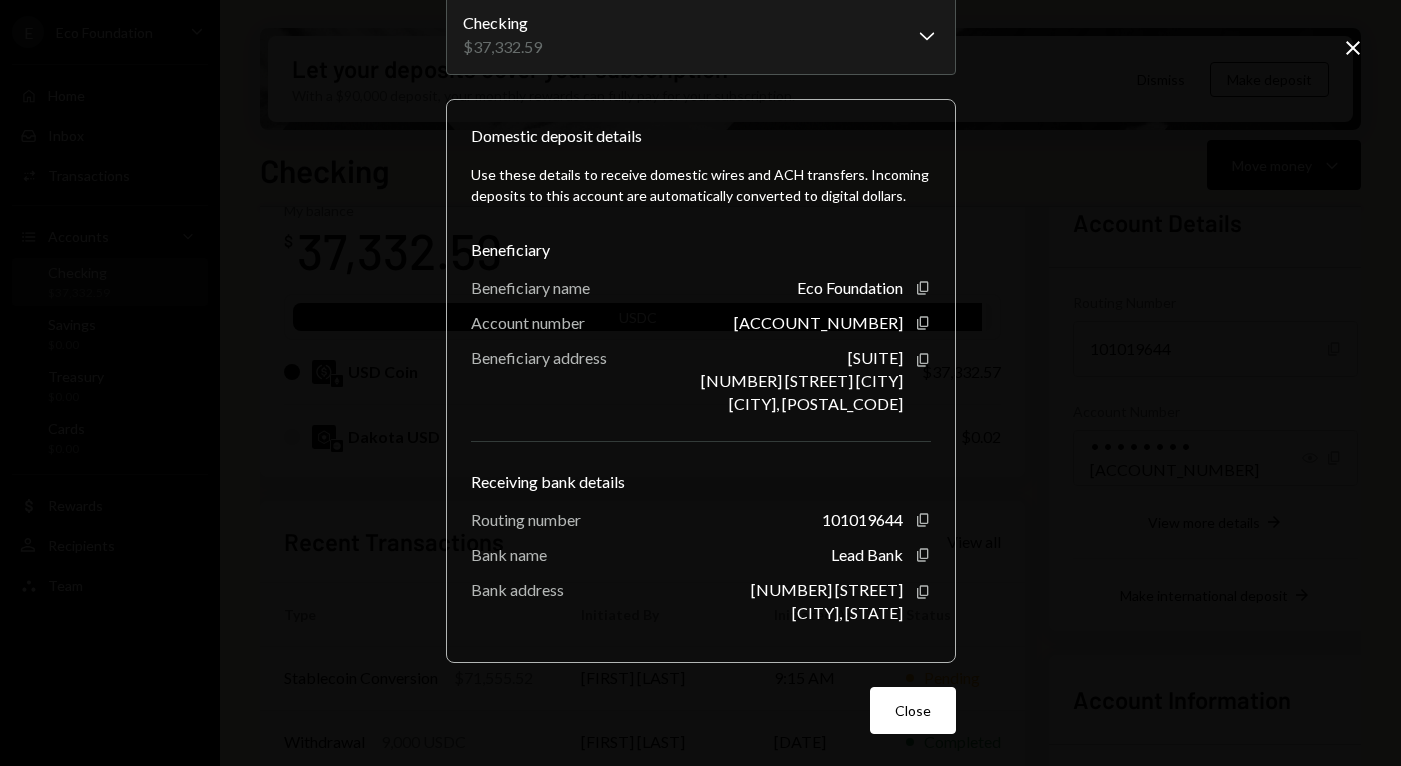 scroll, scrollTop: 0, scrollLeft: 0, axis: both 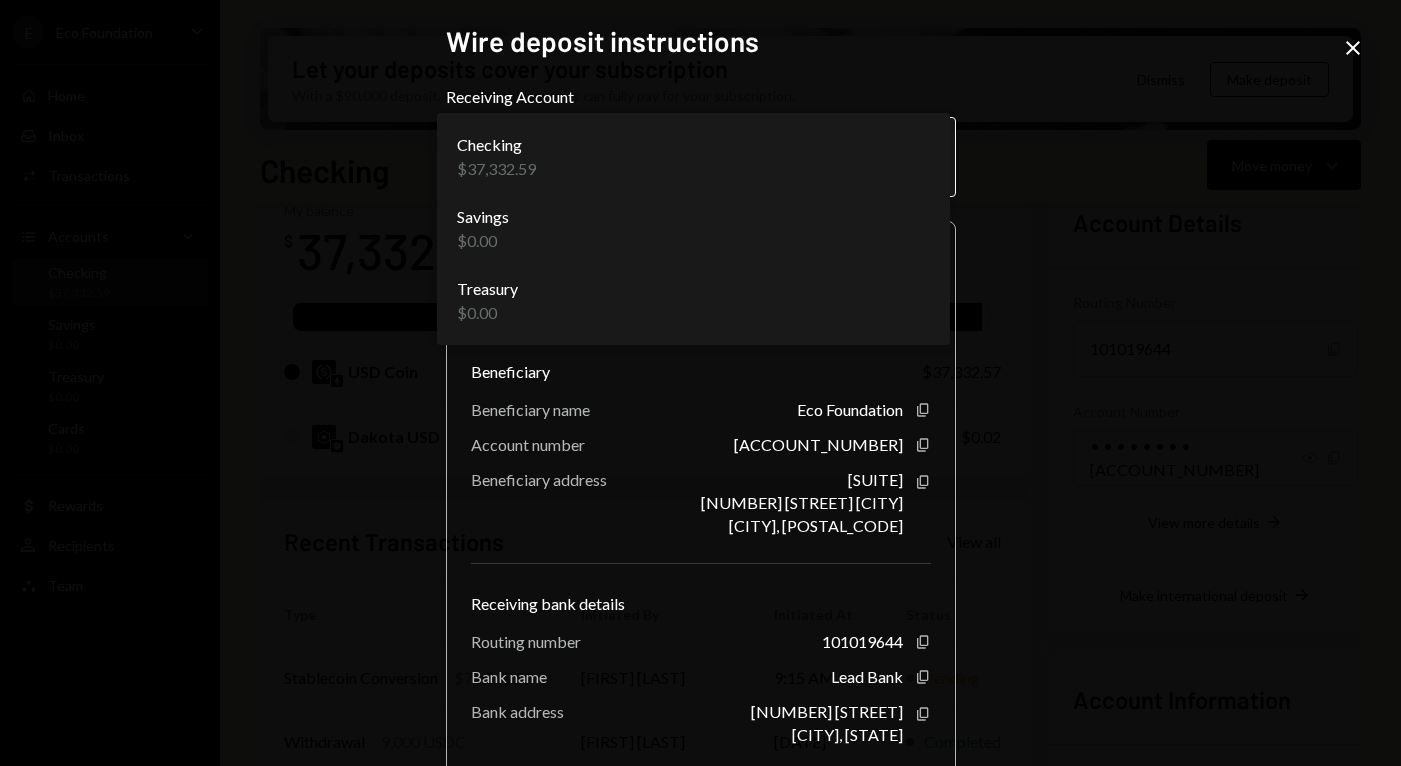click on "E Eco Foundation Caret Down Home Home Inbox Inbox Activities Transactions Accounts Accounts Caret Down Checking [AMOUNT] Savings [AMOUNT] Treasury [AMOUNT] Cards [AMOUNT] Dollar Rewards User Recipients Team Team Let your deposits cover your subscription With a [AMOUNT] deposit, your monthly rewards can fully pay for your subscription. Dismiss Make deposit Checking Move money Caret Down Overview Security Settings My balance [AMOUNT] USDC USD Coin [AMOUNT] Dakota USD [AMOUNT] Recent Transactions View all Type Initiated By Initiated At Status Stablecoin Conversion [AMOUNT] [FIRST] [LAST] [TIME] Pending Withdrawal [AMOUNT] USDC [FIRST] [LAST] [DATE] Completed Bank Payment [AMOUNT] [FIRST] [LAST] [DATE] Completed Deposit [AMOUNT] USDC [HASH] Copy [DATE] Completed Deposit [AMOUNT] USDC [HASH] Copy [DATE] Completed Account Details Routing Number [ROUTING_NUMBER] Copy Account Number • • • • • • • •  [ACCOUNT_NUMBER] Show Copy View more details Right Arrow Make international deposit Right Arrow Copy" at bounding box center [700, 383] 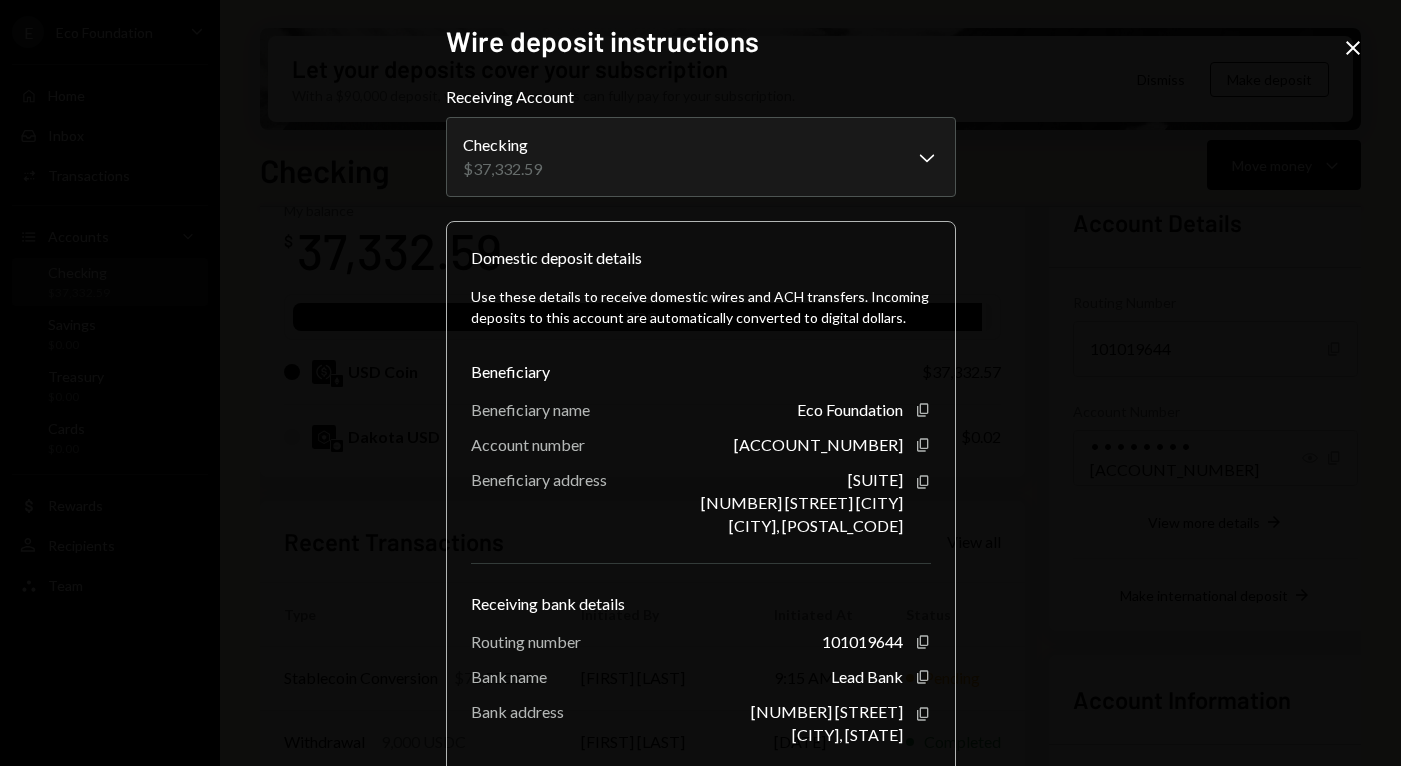 click on "Close" 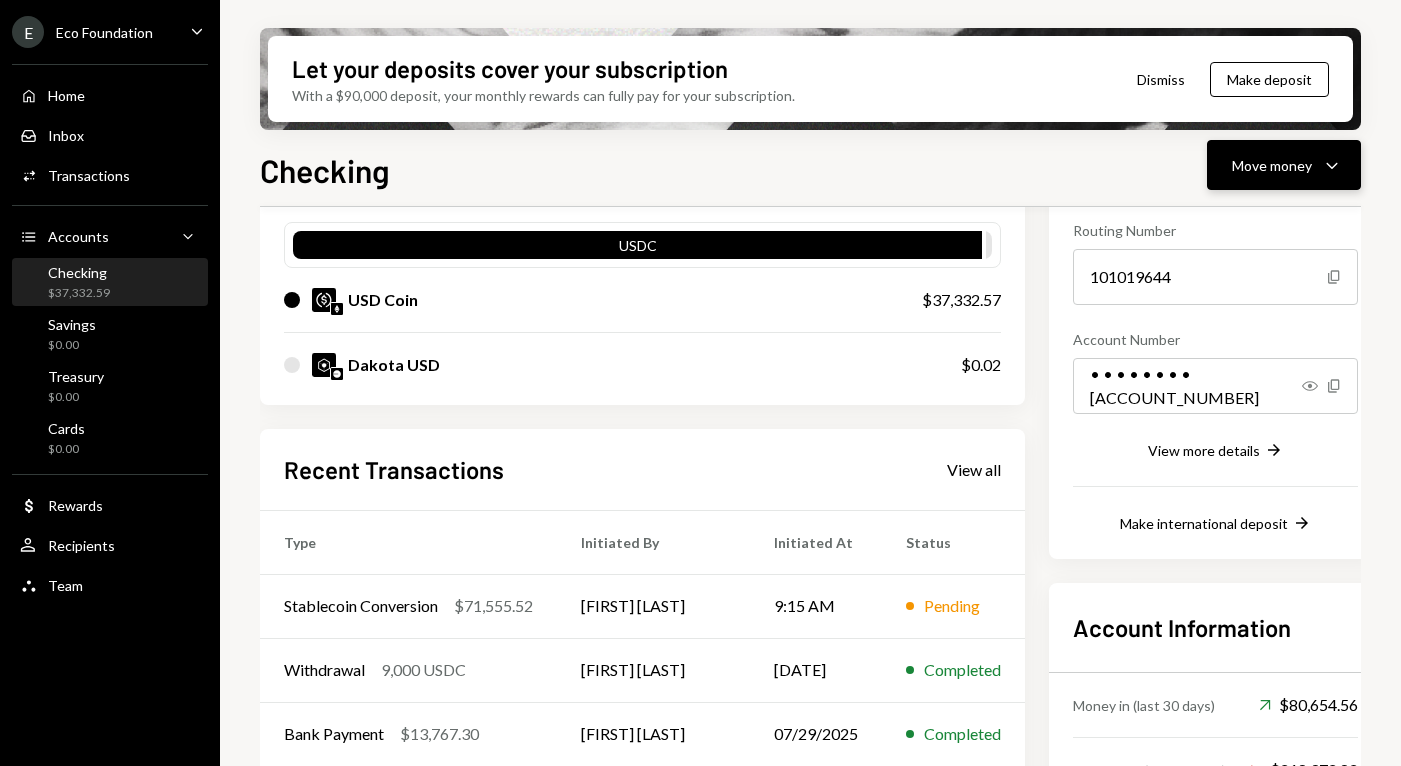 scroll, scrollTop: 188, scrollLeft: 0, axis: vertical 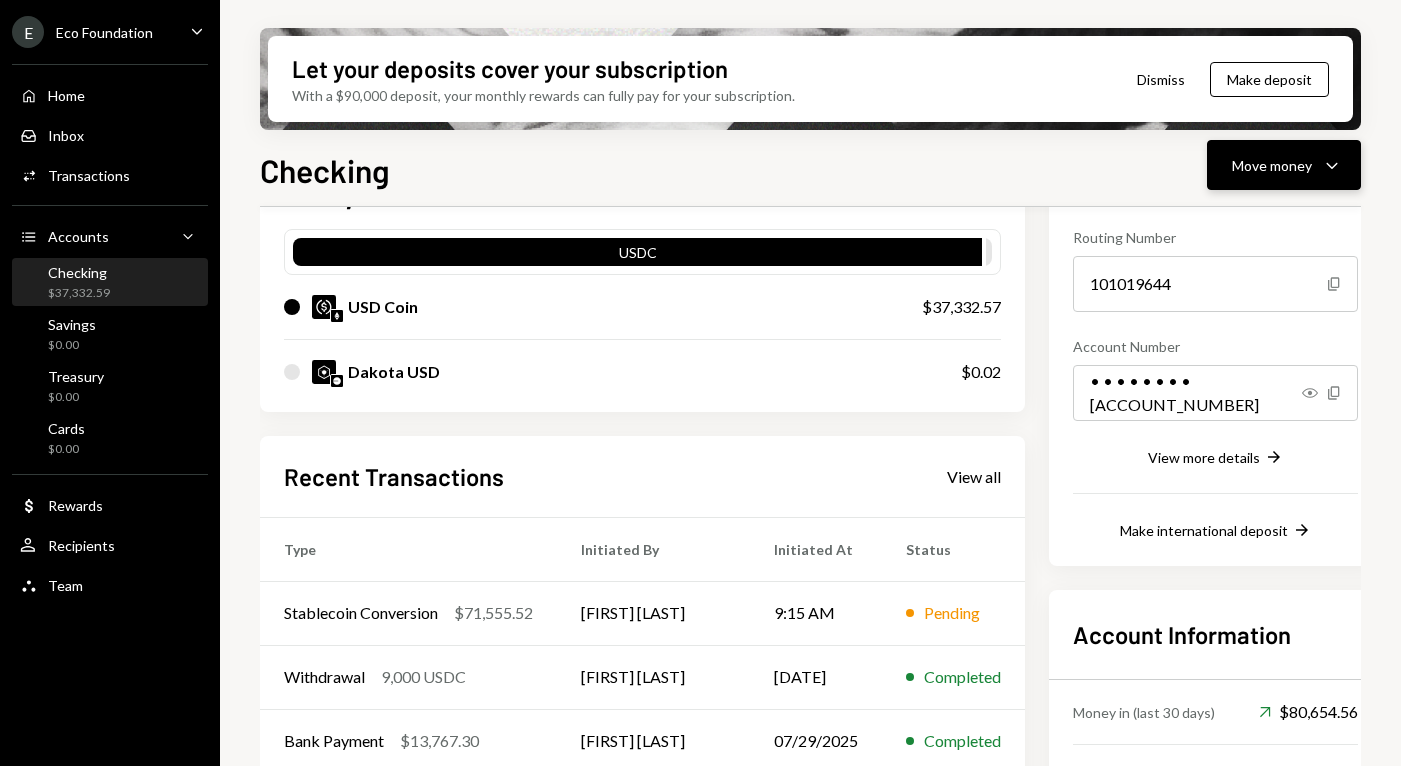 click on "Move money Caret Down" at bounding box center [1284, 165] 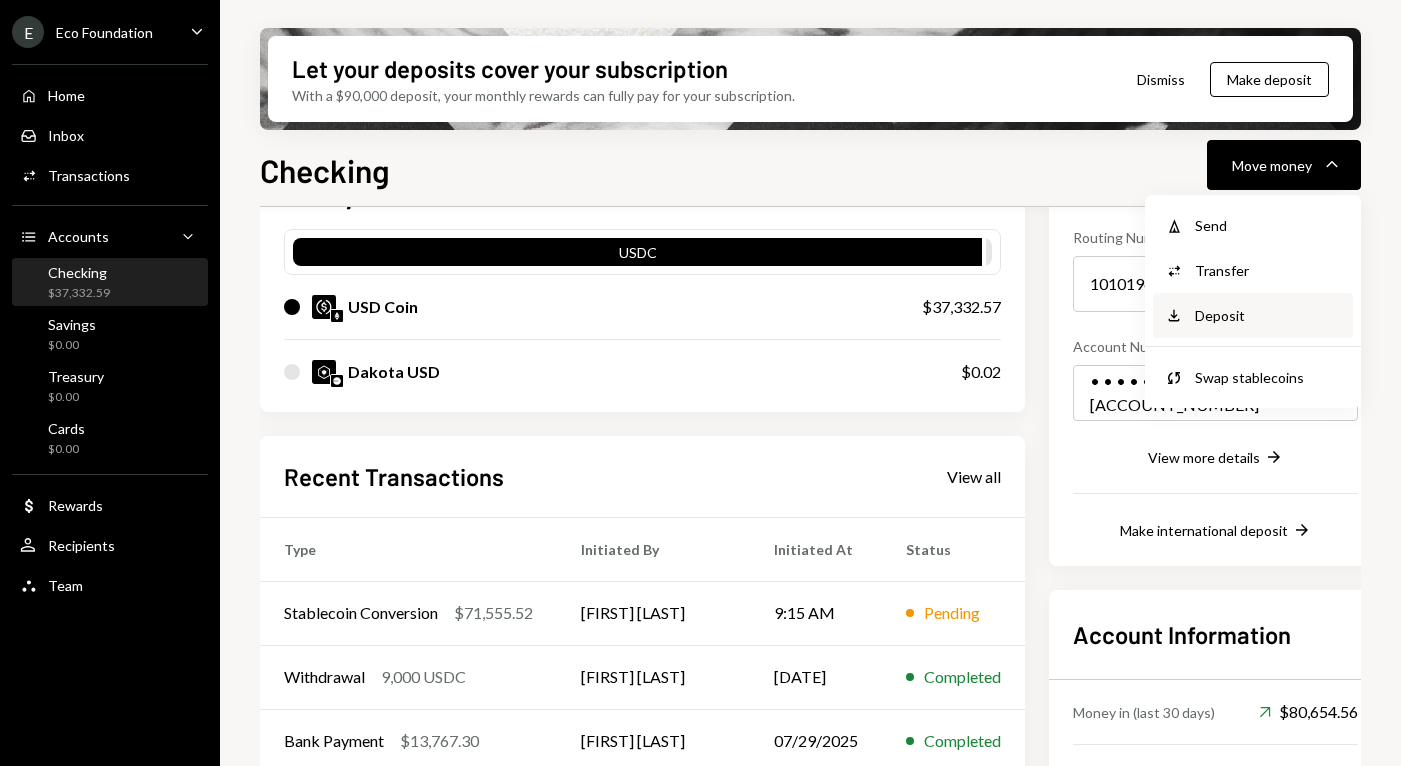 click on "Deposit" at bounding box center (1268, 315) 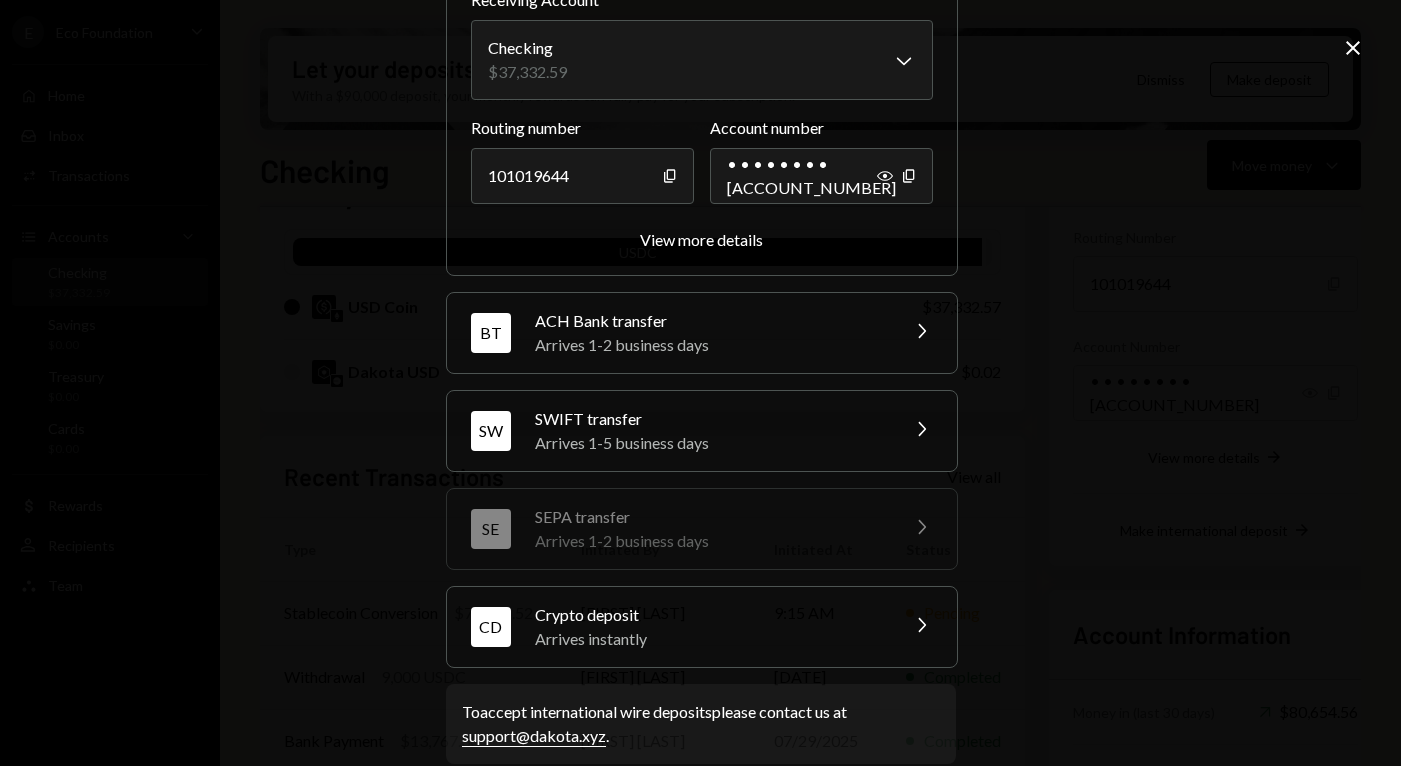 scroll, scrollTop: 208, scrollLeft: 0, axis: vertical 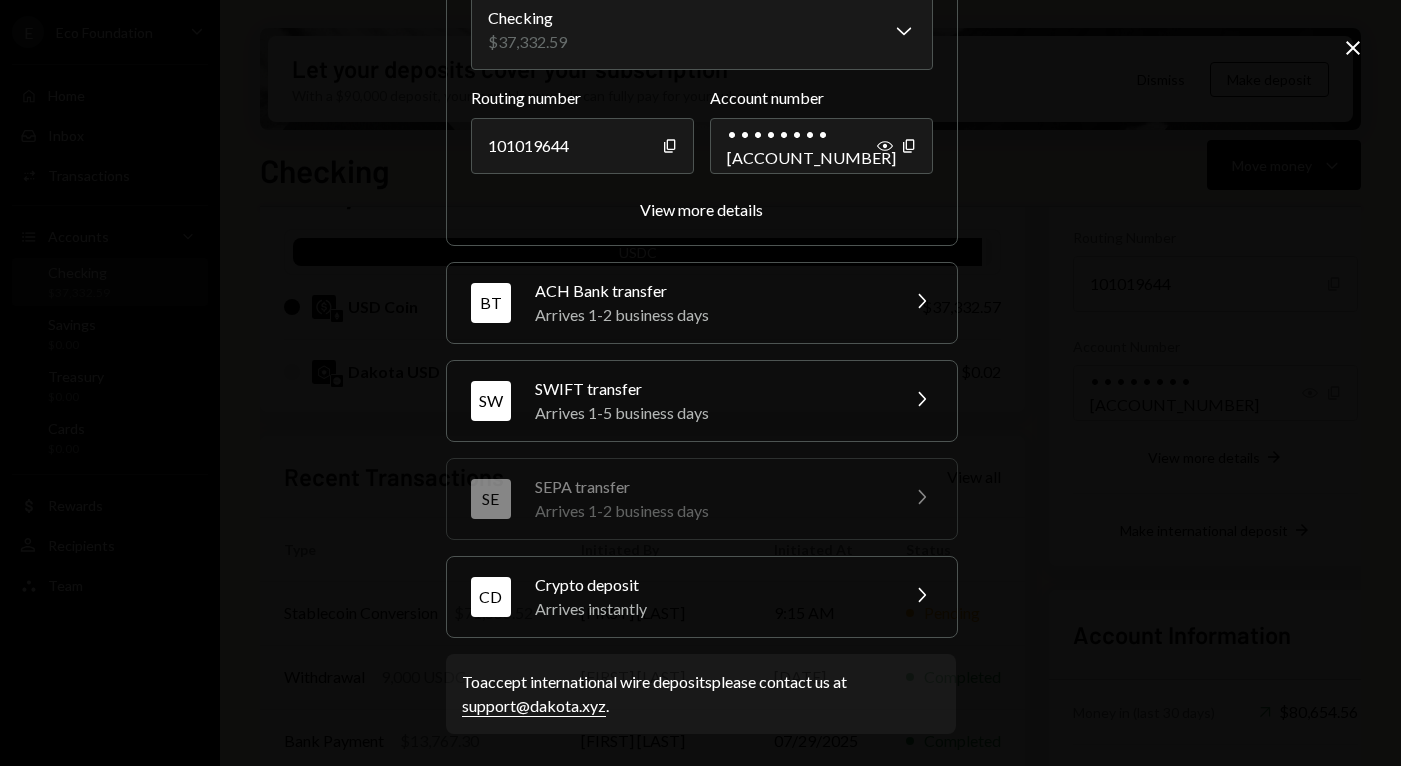 click on "Arrives instantly" at bounding box center [710, 609] 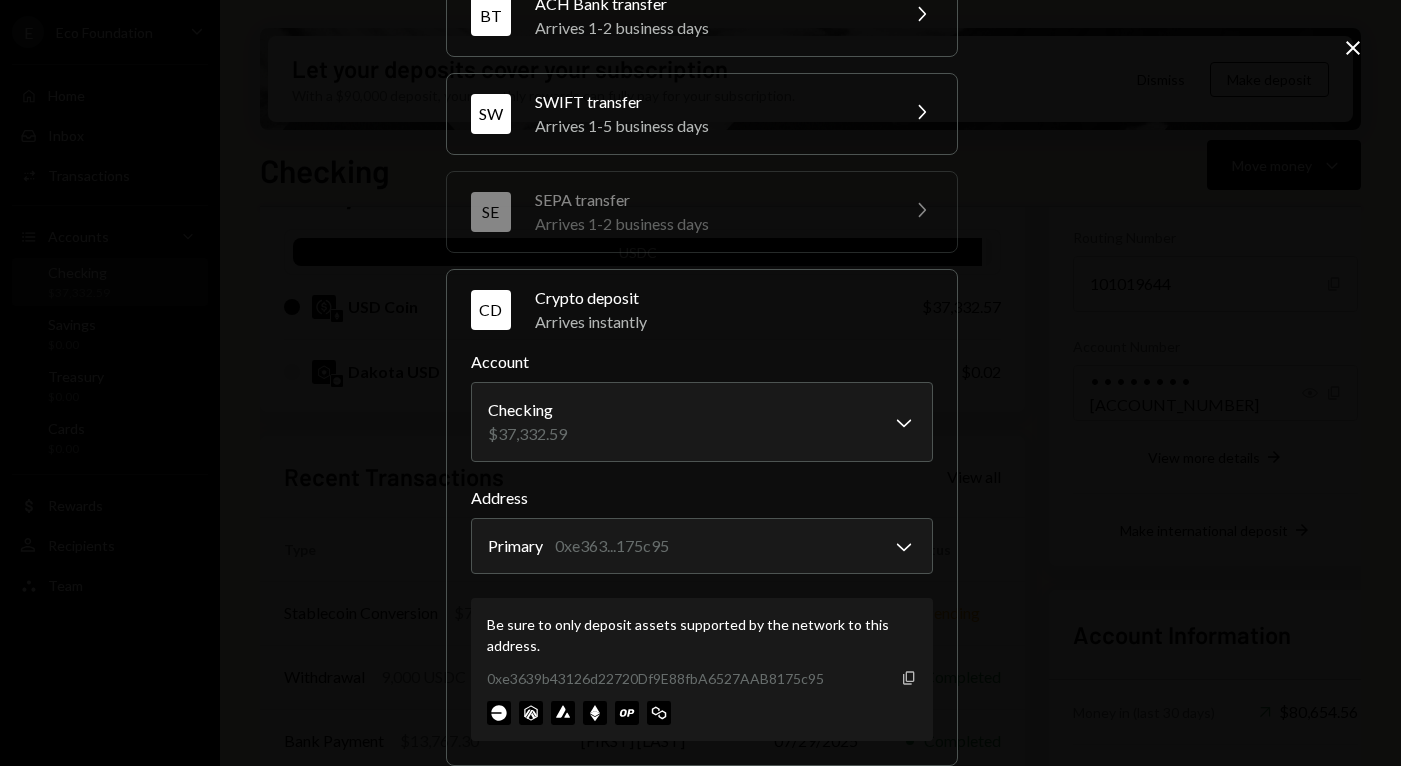 click on "Copy" 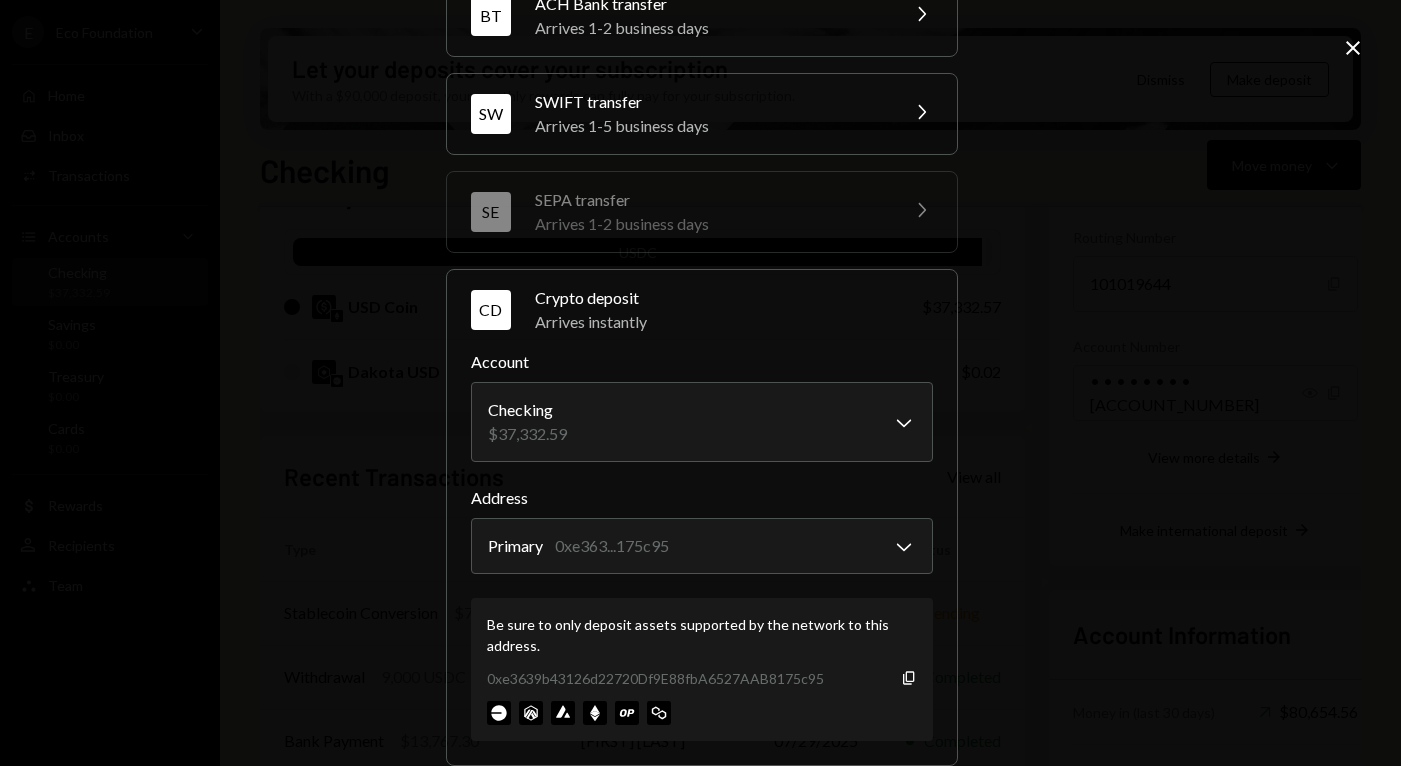 click on "Close" 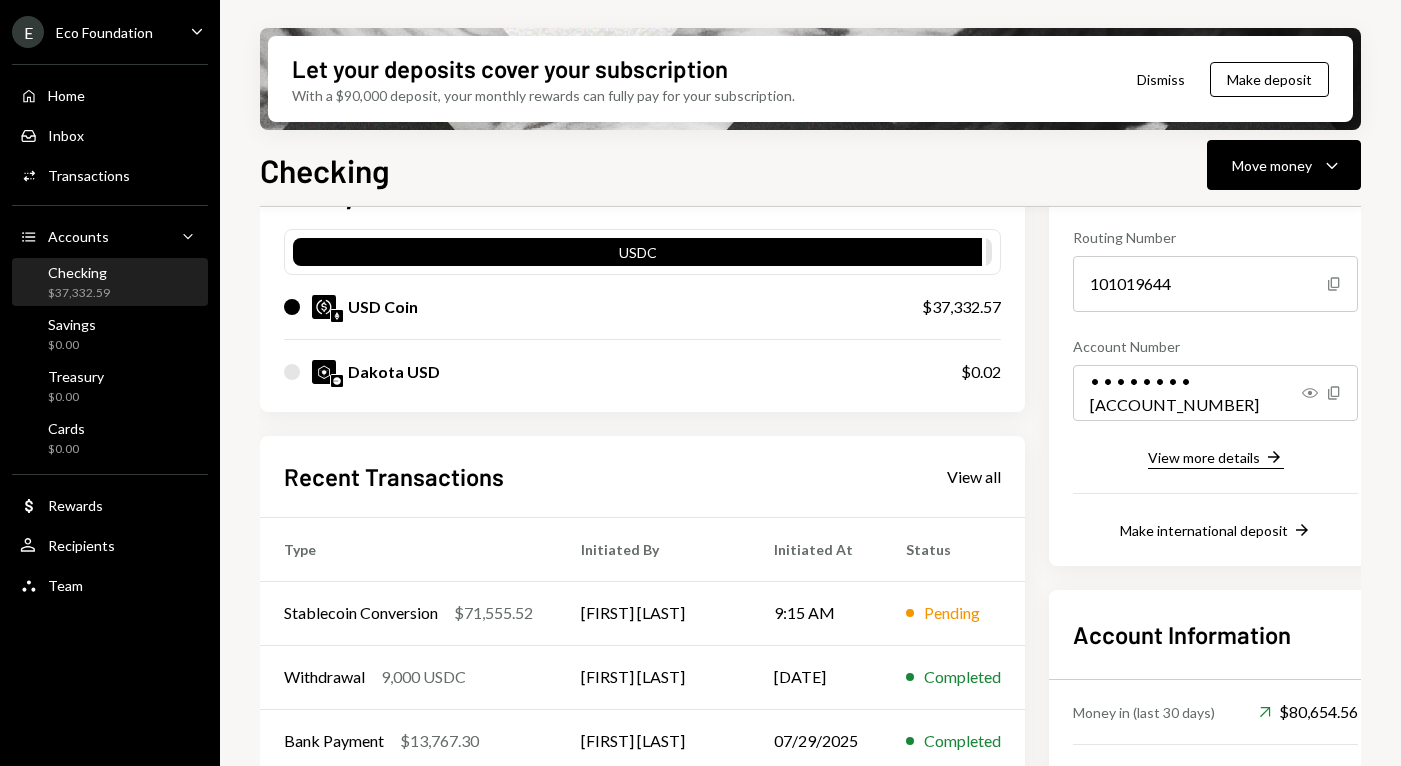 click on "View more details" at bounding box center (1204, 457) 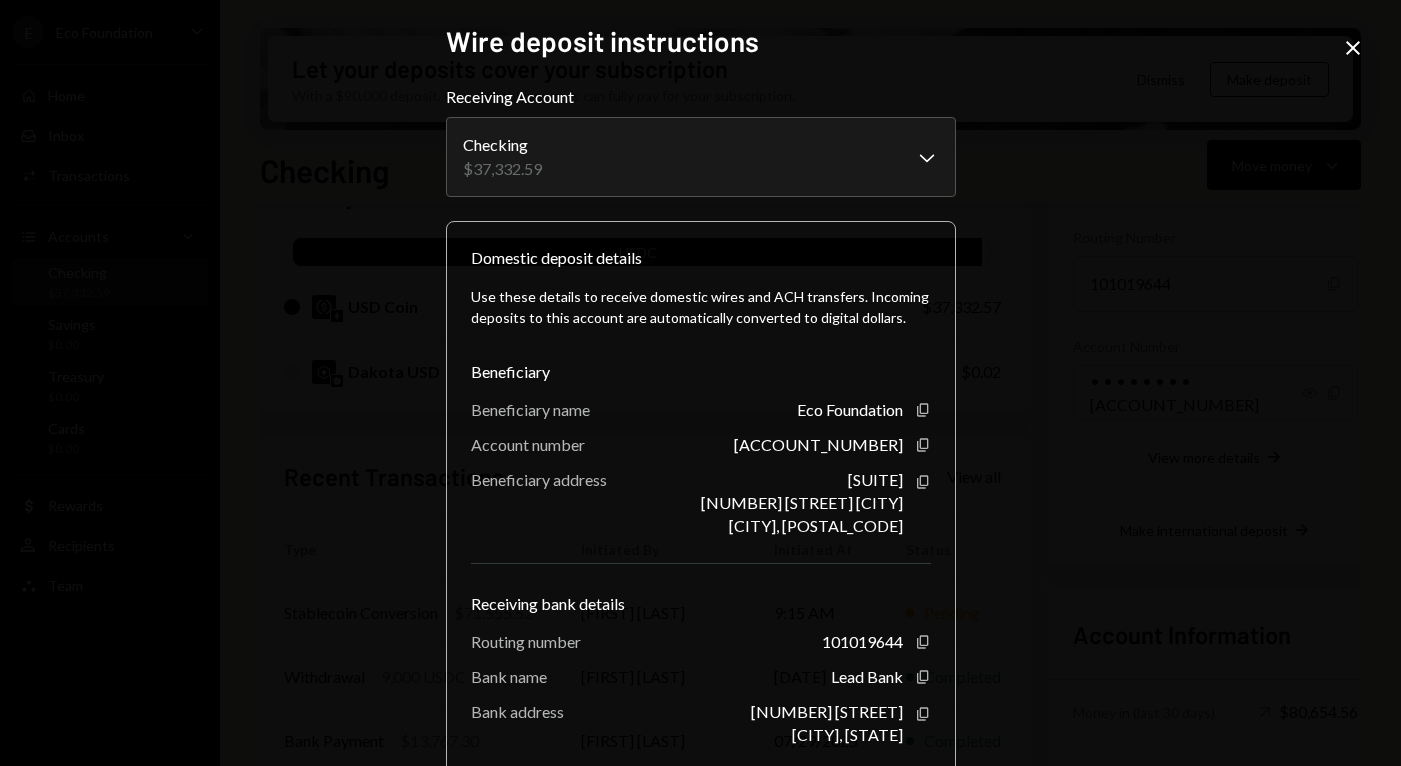drag, startPoint x: 982, startPoint y: 488, endPoint x: 952, endPoint y: 488, distance: 30 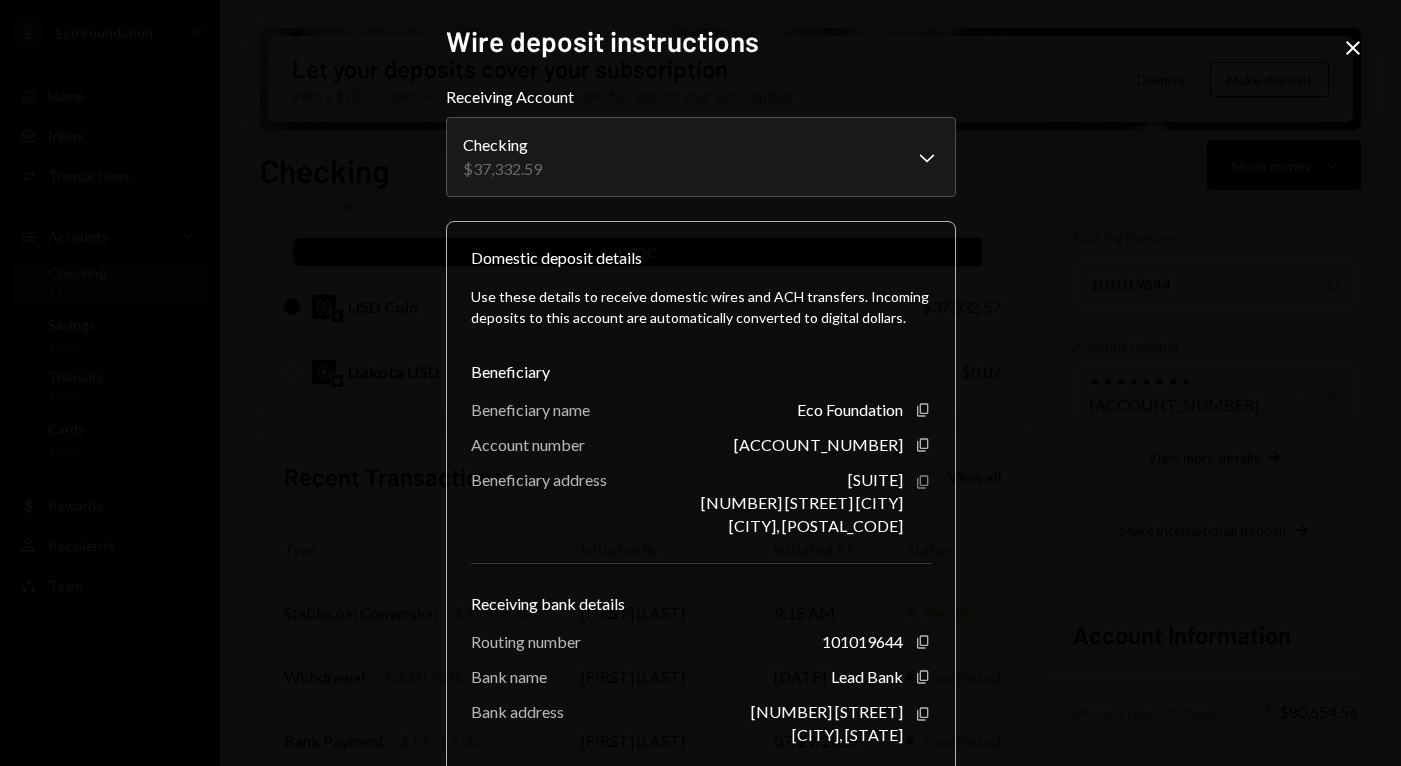 click on "Copy" 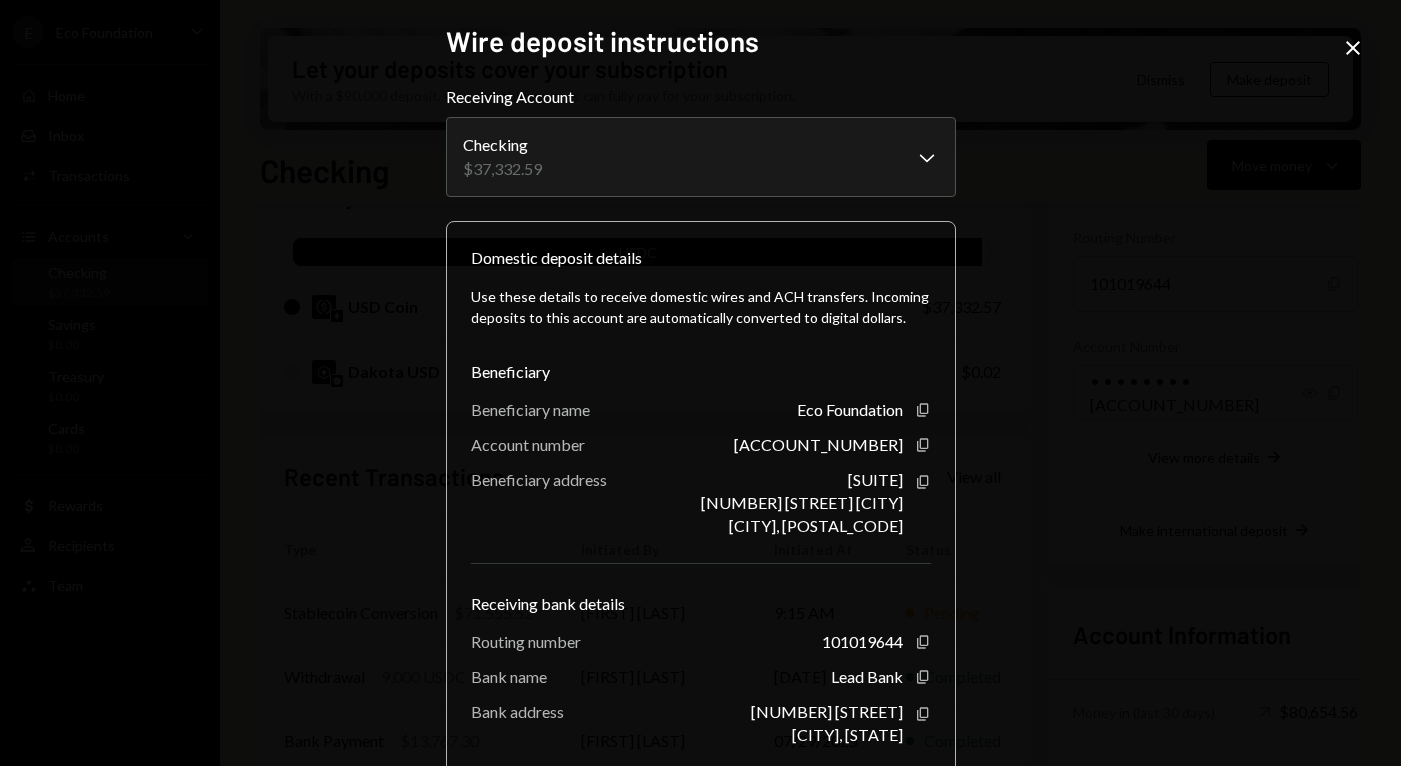 click 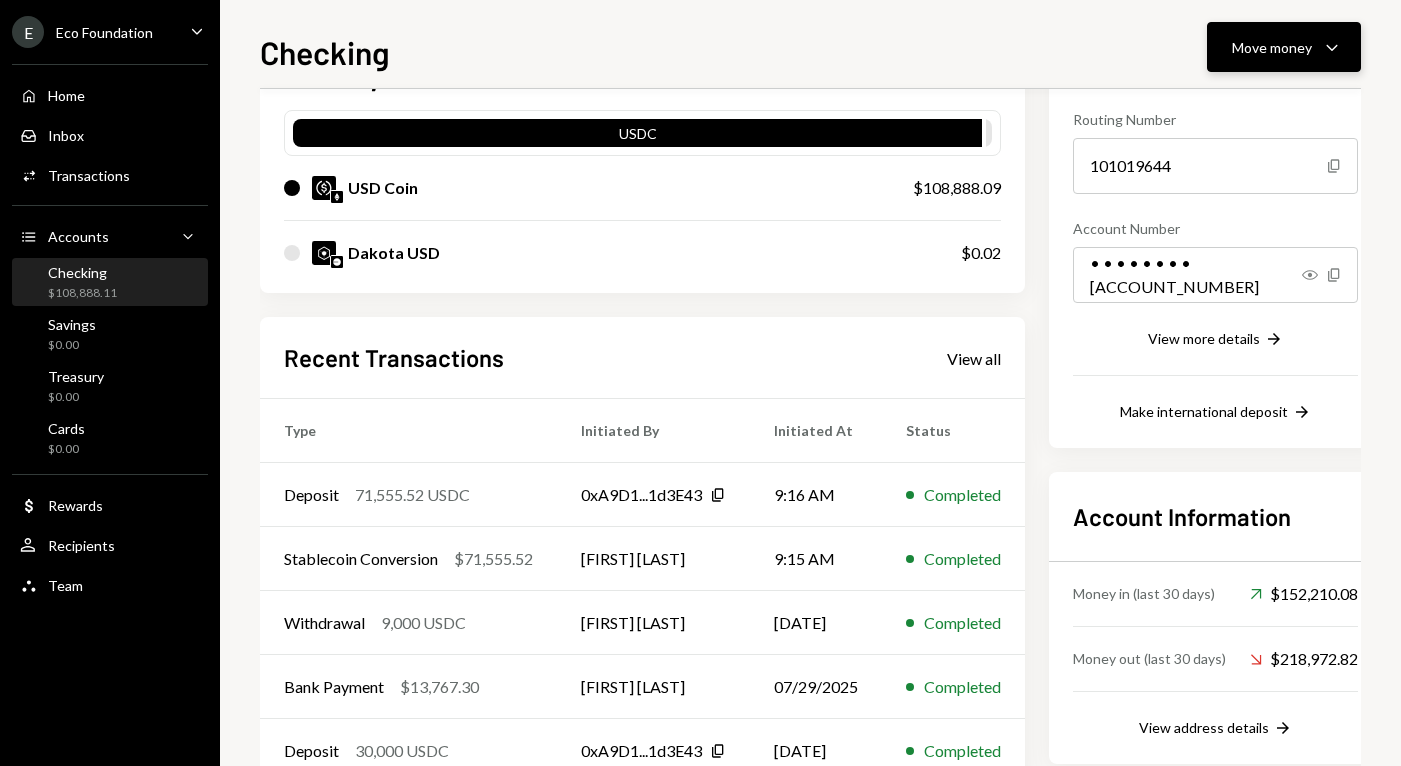 click on "Caret Down" 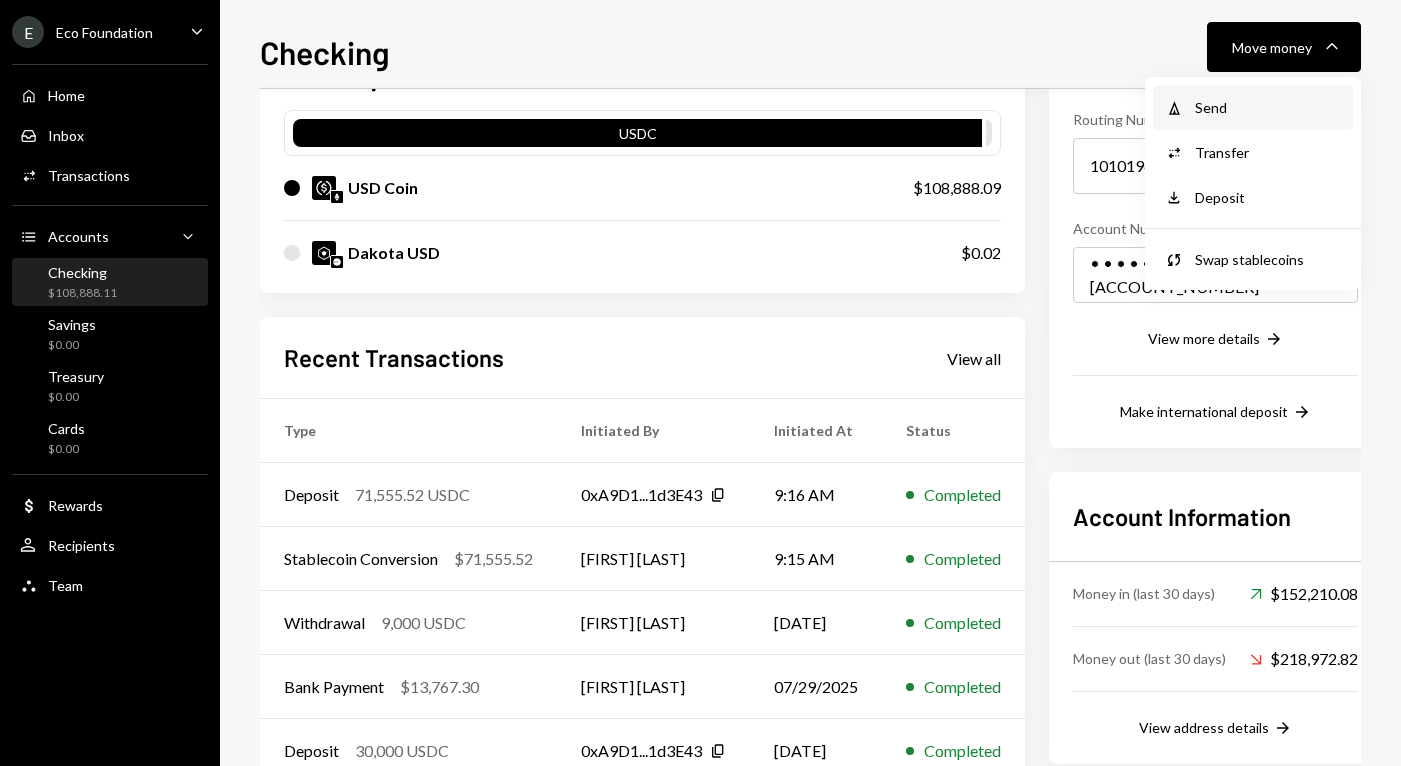 click on "Withdraw Send" at bounding box center (1253, 107) 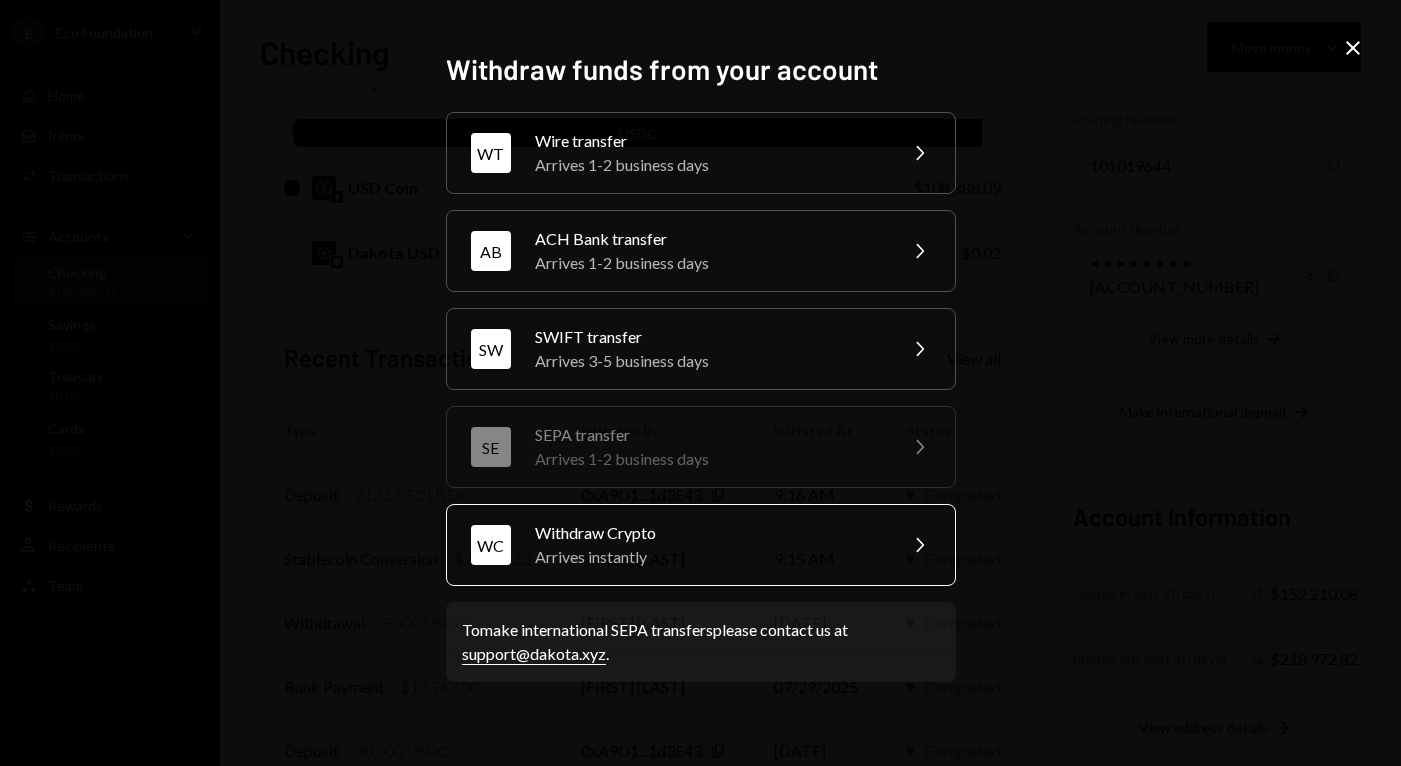 click on "Withdraw Crypto" at bounding box center (709, 533) 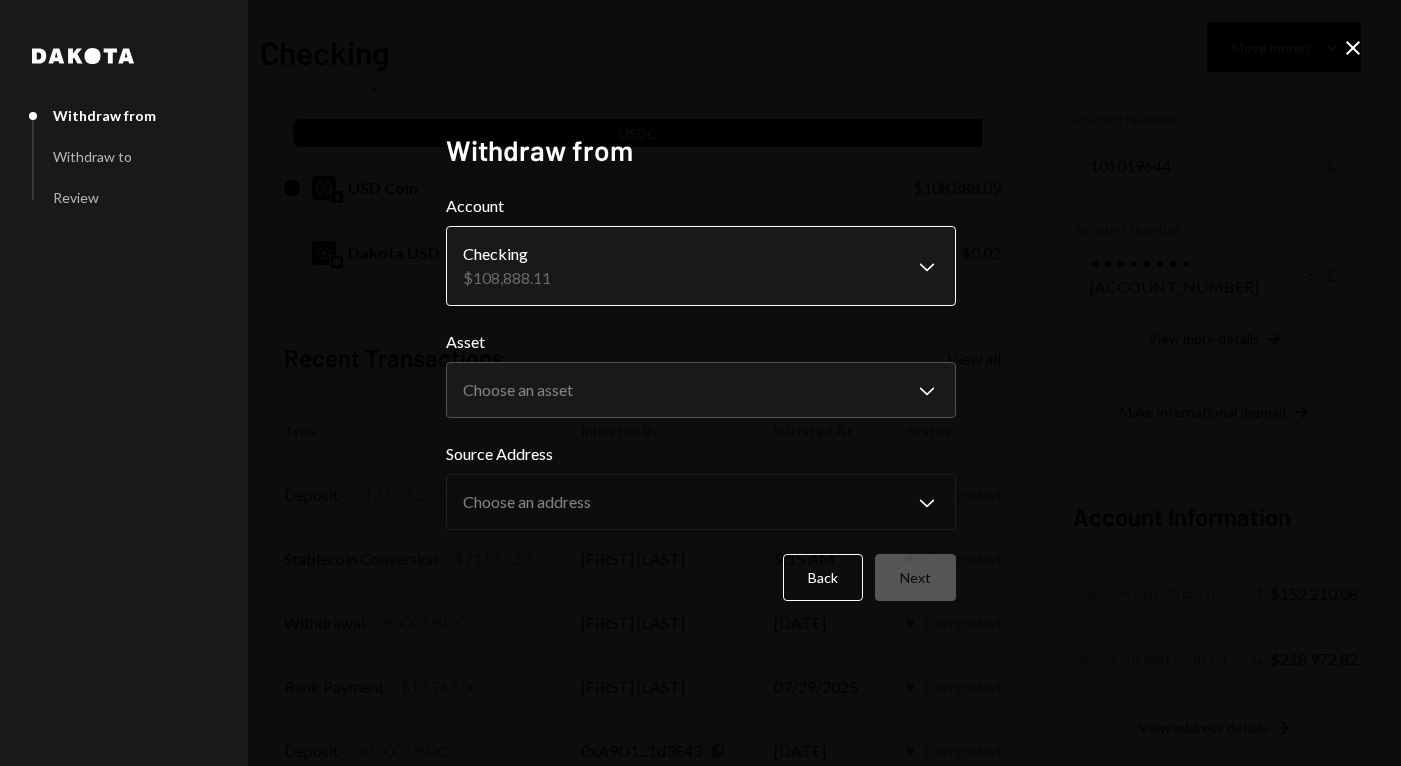 click on "E Eco Foundation Caret Down Home Home Inbox Inbox Activities Transactions Accounts Accounts Caret Down Checking [AMOUNT] Savings [AMOUNT] Treasury [AMOUNT] Cards [AMOUNT] Dollar Rewards User Recipients Team Team Checking Move money Caret Down Overview Security Settings My balance [AMOUNT] USDC USD Coin [AMOUNT] Dakota USD [AMOUNT] Recent Transactions View all Type Initiated By Initiated At Status Deposit [AMOUNT] USDC [HASH] Copy [TIME] Completed Stablecoin Conversion [AMOUNT] [FIRST] [LAST] [TIME] Completed Withdrawal [AMOUNT] USDC [FIRST] [LAST] [DATE] Completed Bank Payment [AMOUNT] [FIRST] [LAST] [DATE] Completed Deposit [AMOUNT] USDC [HASH] Copy [DATE] Completed Account Details Routing Number [ROUTING_NUMBER] Copy Account Number • • • • • • • •  [ACCOUNT_NUMBER] Show Copy View more details Right Arrow Make international deposit Right Arrow Account Information Money in (last 30 days) Up Right Arrow [AMOUNT] Money out (last 30 days) Down Right Arrow [AMOUNT] View address details" at bounding box center (700, 383) 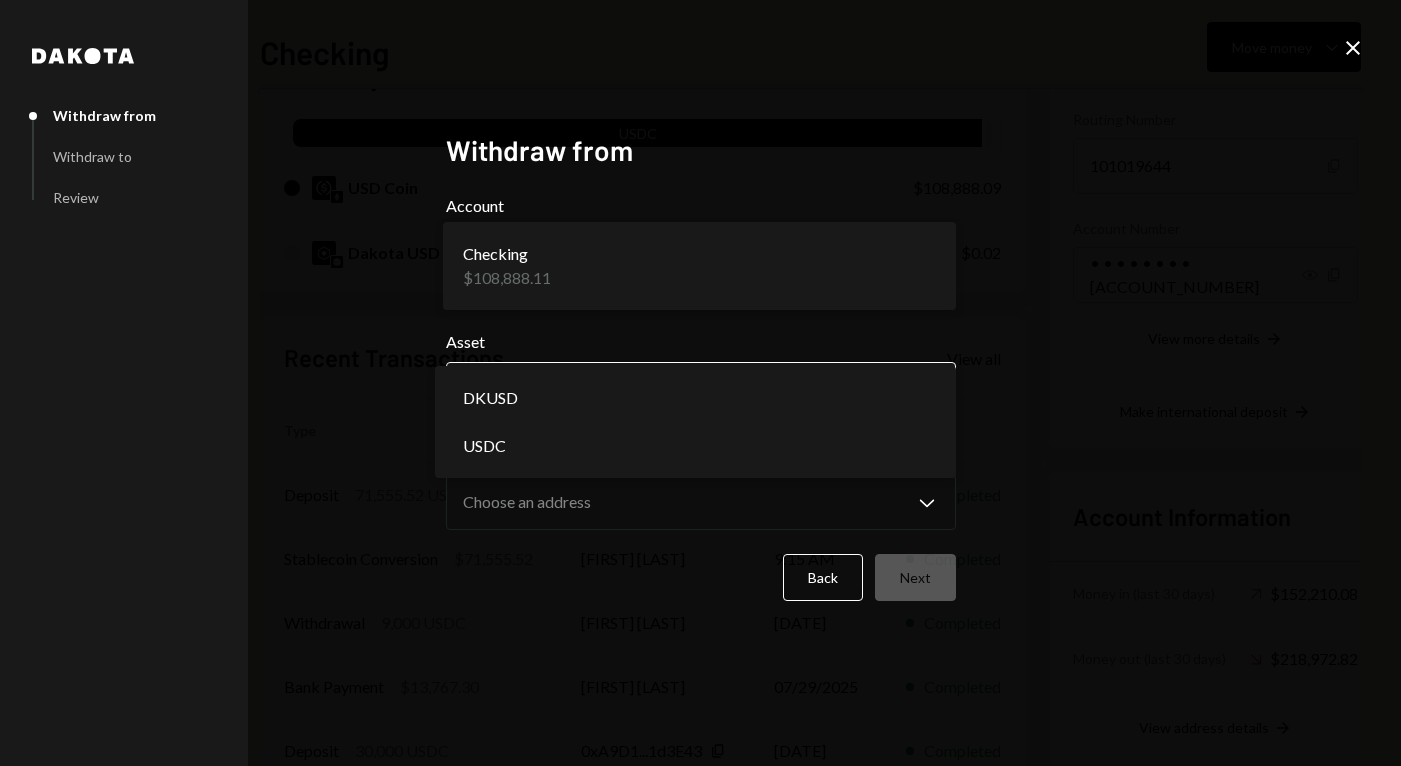 click on "E Eco Foundation Caret Down Home Home Inbox Inbox Activities Transactions Accounts Accounts Caret Down Checking [AMOUNT] Savings [AMOUNT] Treasury [AMOUNT] Cards [AMOUNT] Dollar Rewards User Recipients Team Team Checking Move money Caret Down Overview Security Settings My balance [AMOUNT] USDC USD Coin [AMOUNT] Dakota USD [AMOUNT] Recent Transactions View all Type Initiated By Initiated At Status Deposit [AMOUNT] USDC [HASH] Copy [TIME] Completed Stablecoin Conversion [AMOUNT] [FIRST] [LAST] [TIME] Completed Withdrawal [AMOUNT] USDC [FIRST] [LAST] [DATE] Completed Bank Payment [AMOUNT] [FIRST] [LAST] [DATE] Completed Deposit [AMOUNT] USDC [HASH] Copy [DATE] Completed Account Details Routing Number [ROUTING_NUMBER] Copy Account Number • • • • • • • •  [ACCOUNT_NUMBER] Show Copy View more details Right Arrow Make international deposit Right Arrow Account Information Money in (last 30 days) Up Right Arrow [AMOUNT] Money out (last 30 days) Down Right Arrow [AMOUNT] View address details" at bounding box center [700, 383] 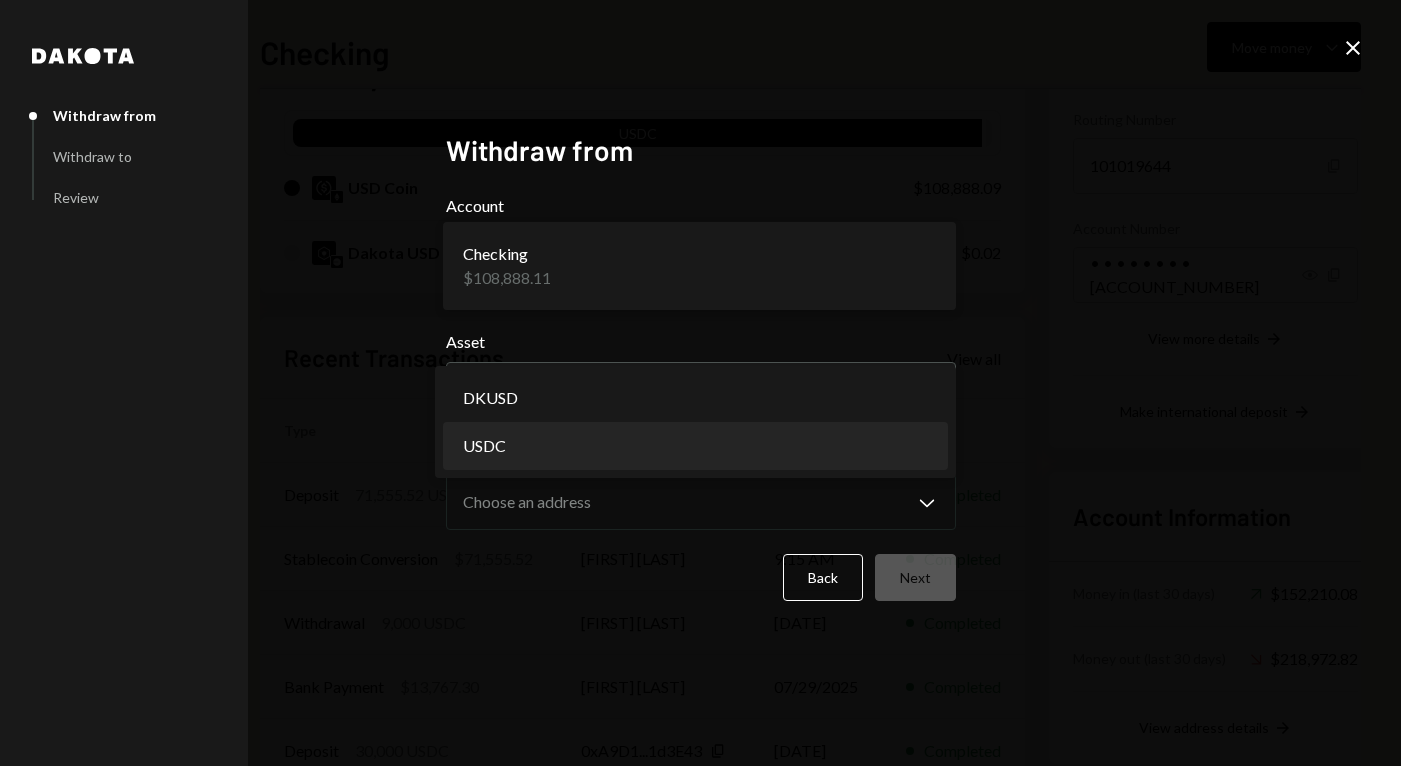 select on "****" 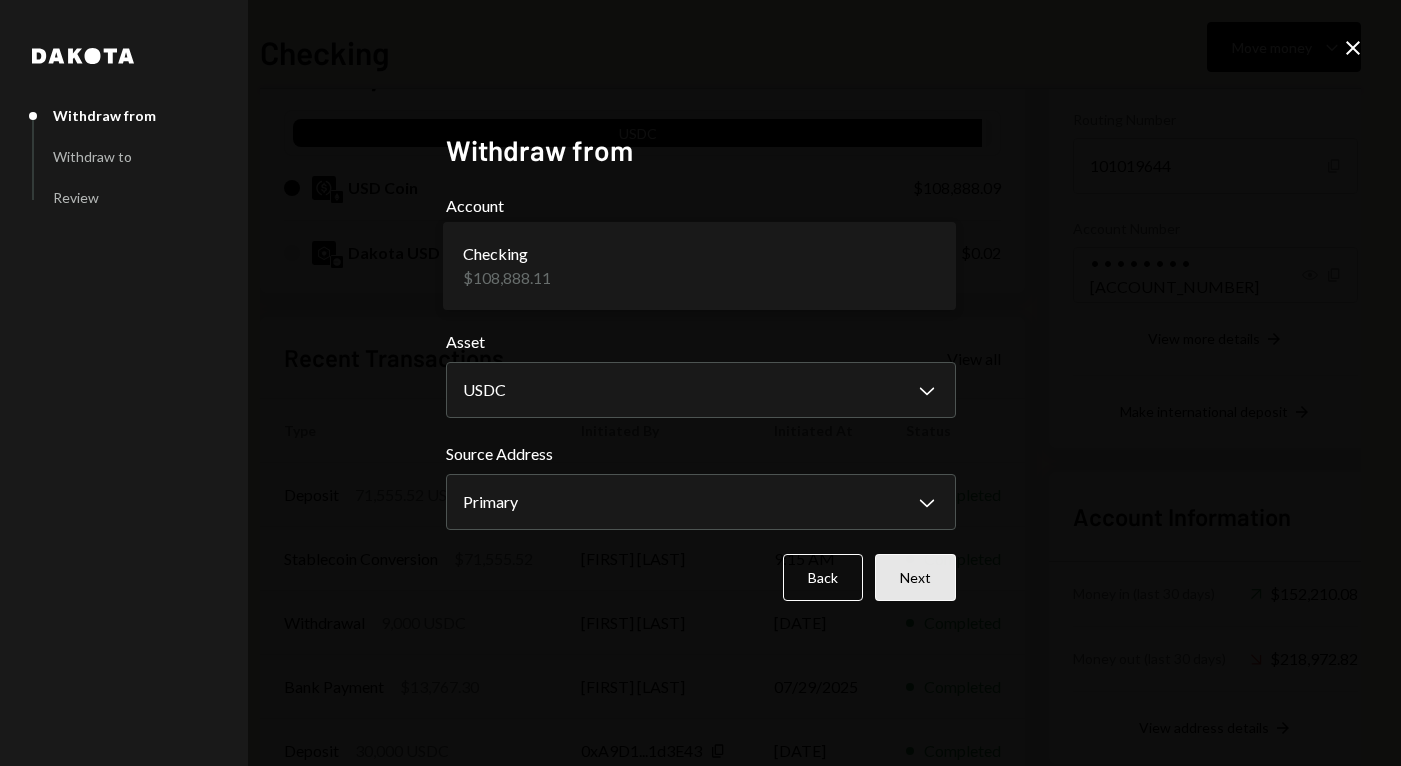 click on "Next" at bounding box center [915, 577] 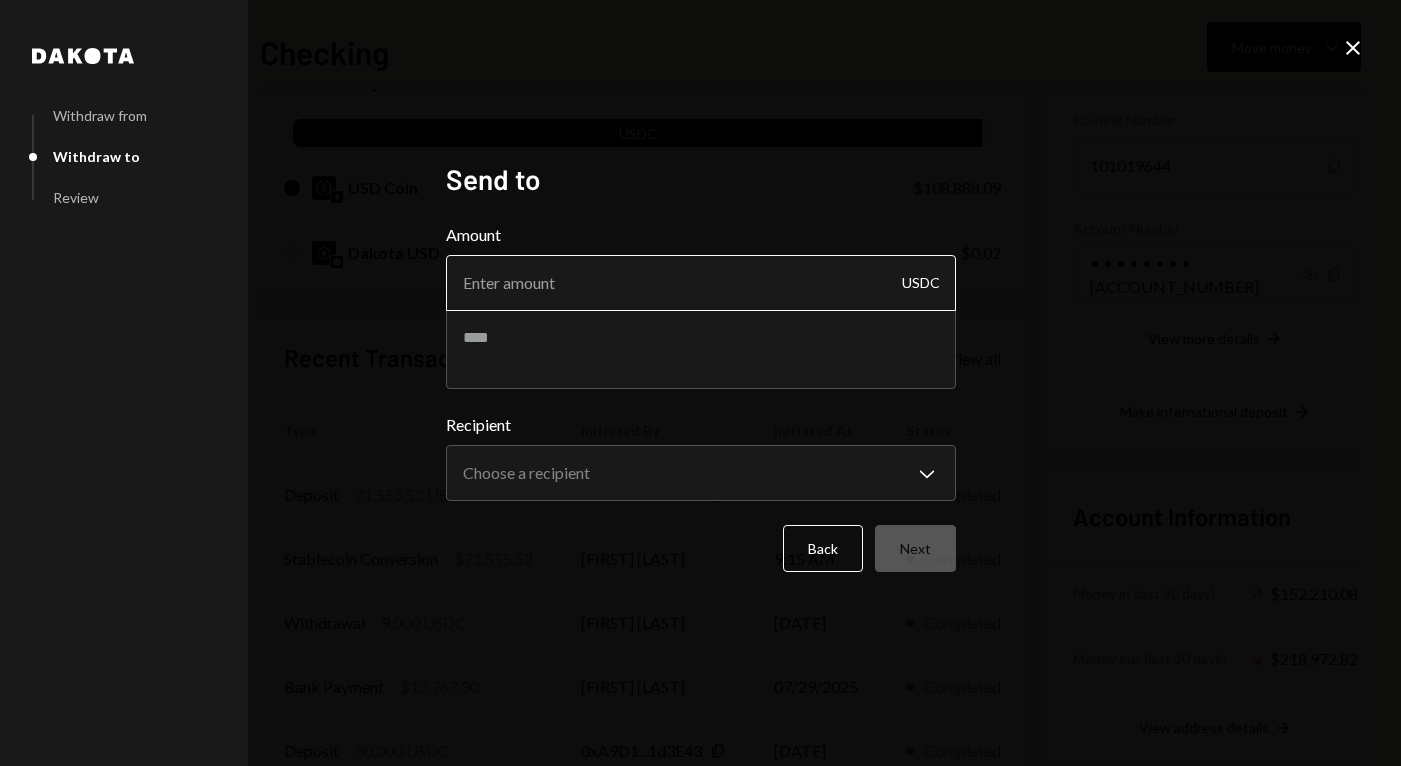 click on "Amount" at bounding box center (701, 283) 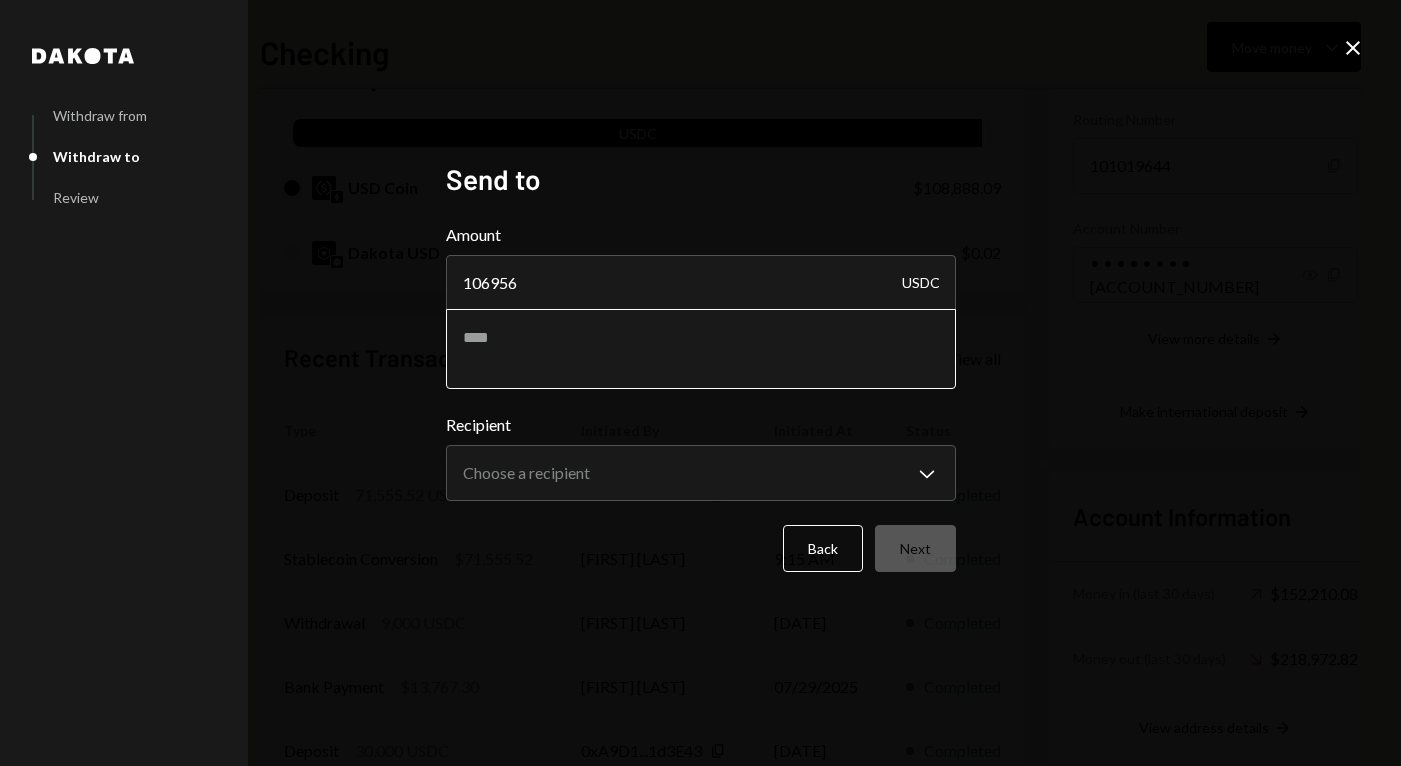 type on "106956" 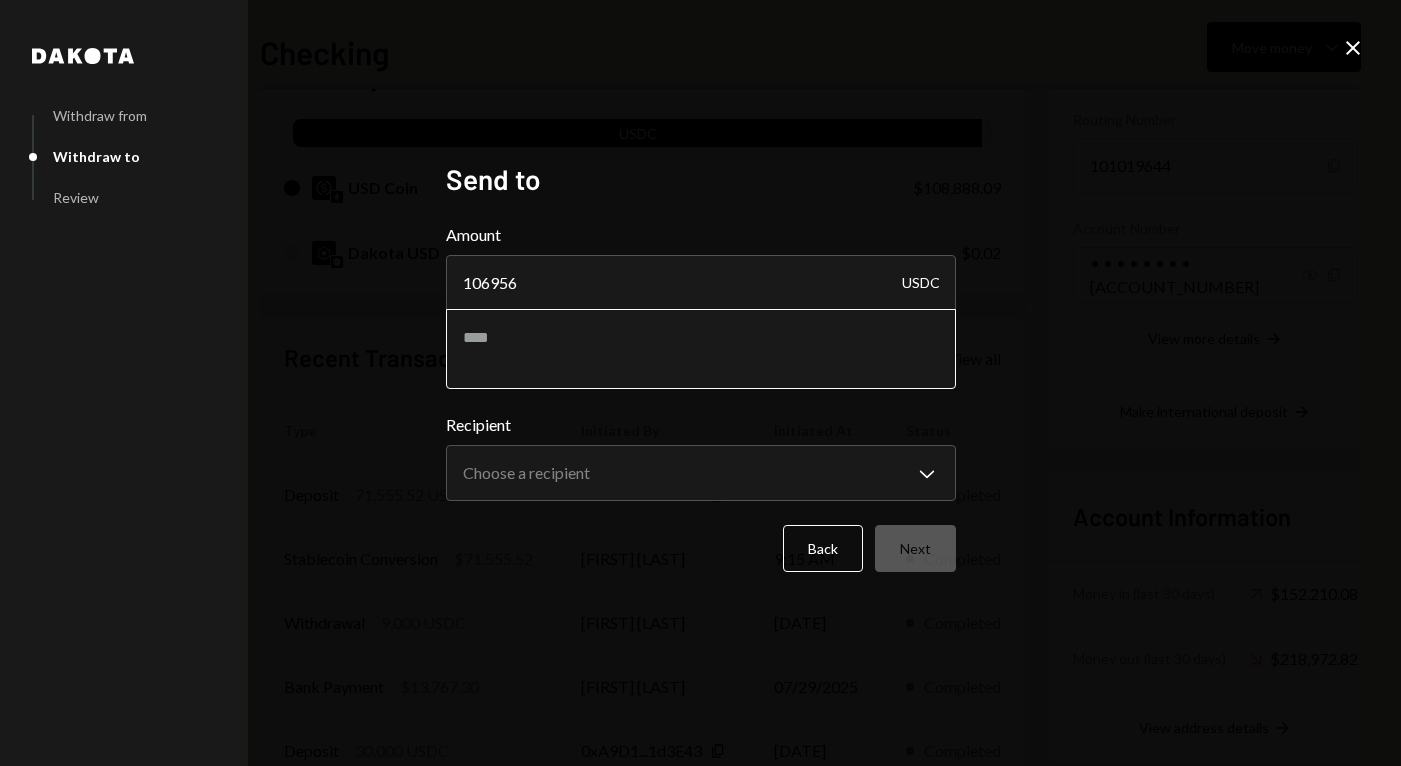 click at bounding box center (701, 349) 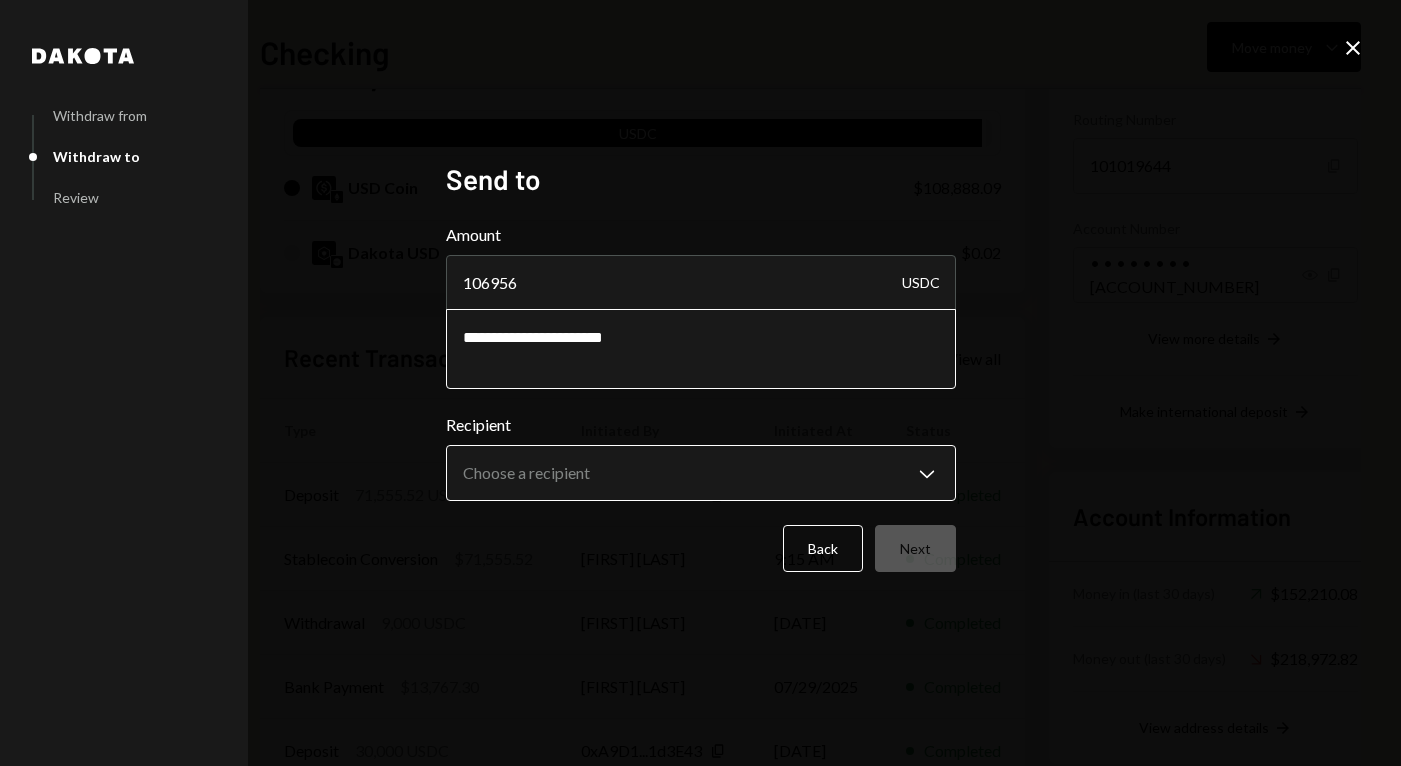type on "**********" 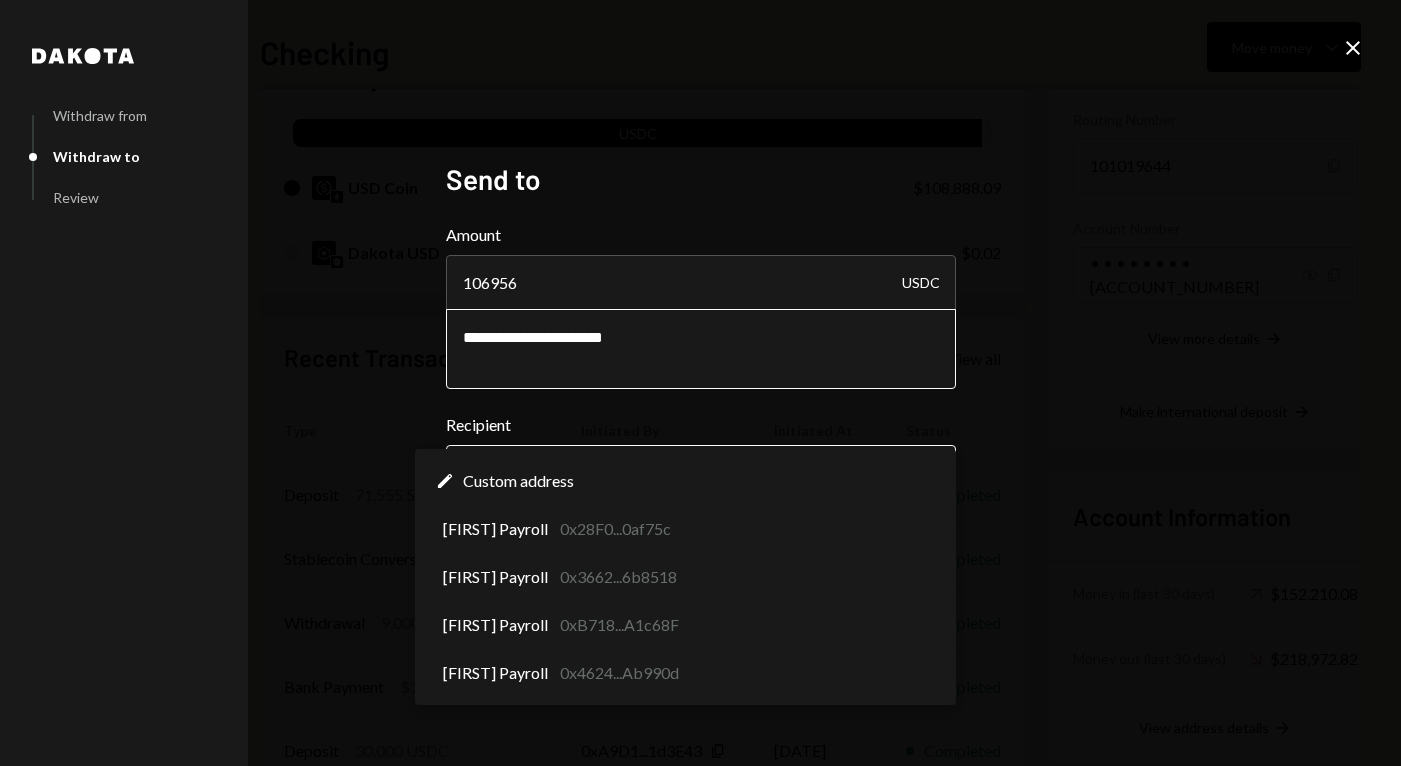 click on "E Eco Foundation Caret Down Home Home Inbox Inbox Activities Transactions Accounts Accounts Caret Down Checking [AMOUNT] Savings [AMOUNT] Treasury [AMOUNT] Cards [AMOUNT] Dollar Rewards User Recipients Team Team Checking Move money Caret Down Overview Security Settings My balance [AMOUNT] USDC USD Coin [AMOUNT] Dakota USD [AMOUNT] Recent Transactions View all Type Initiated By Initiated At Status Deposit [AMOUNT] USDC [HASH] Copy [TIME] Completed Stablecoin Conversion [AMOUNT] [FIRST] [LAST] [TIME] Completed Withdrawal [AMOUNT] USDC [FIRST] [LAST] [DATE] Completed Bank Payment [AMOUNT] [FIRST] [LAST] [DATE] Completed Deposit [AMOUNT] USDC [HASH] Copy [DATE] Completed Account Details Routing Number [ROUTING_NUMBER] Copy Account Number • • • • • • • •  [ACCOUNT_NUMBER] Show Copy View more details Right Arrow Make international deposit Right Arrow Account Information Money in (last 30 days) Up Right Arrow [AMOUNT] Money out (last 30 days) Down Right Arrow [AMOUNT] View address details" at bounding box center (700, 383) 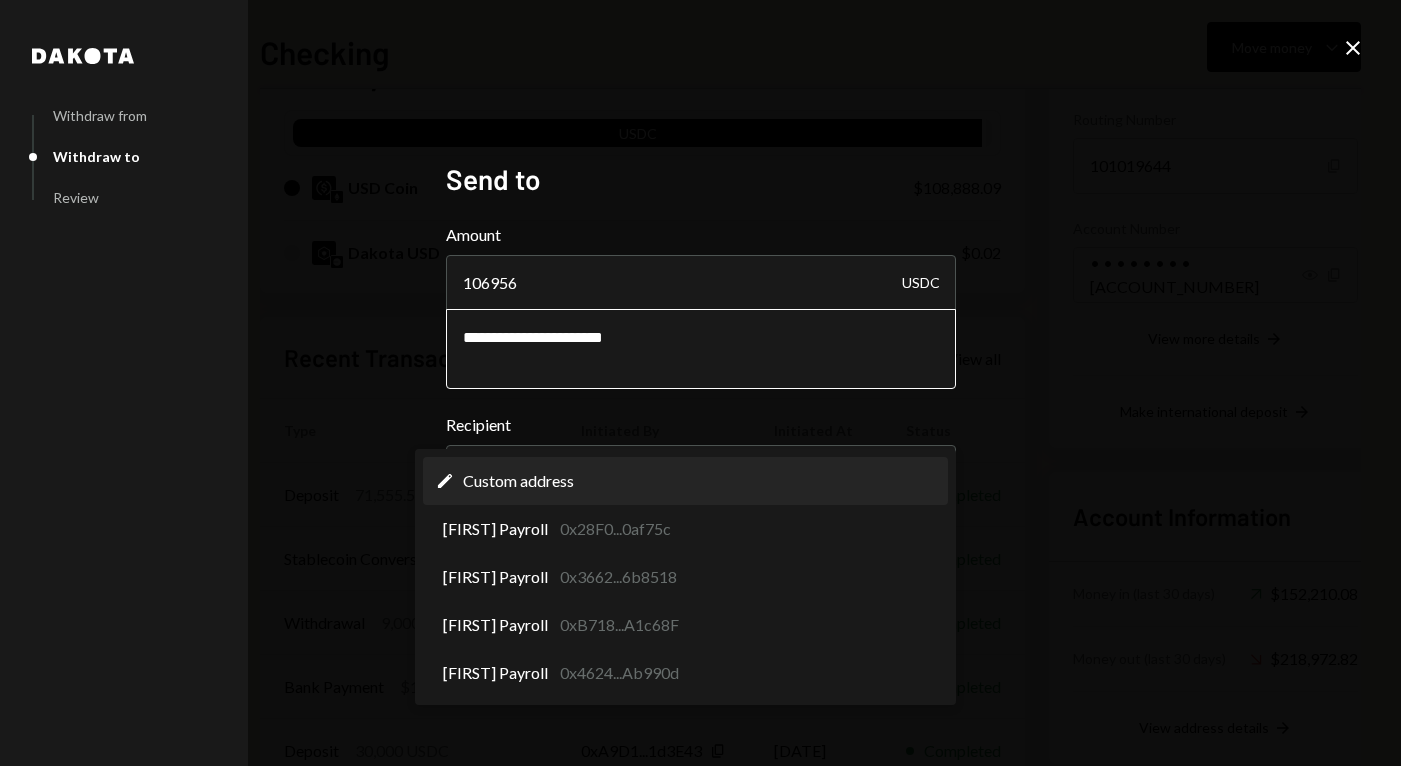 select on "**********" 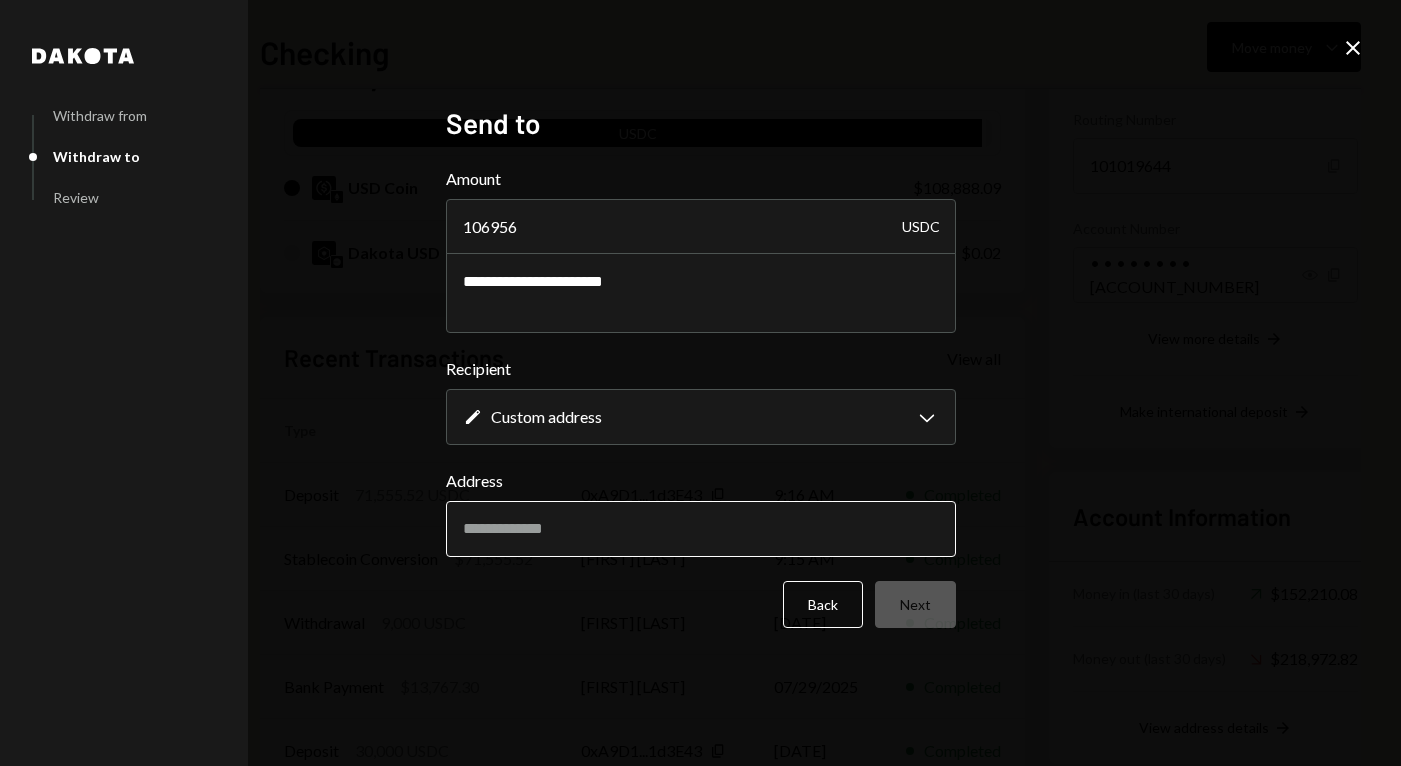 click on "Address" at bounding box center [701, 529] 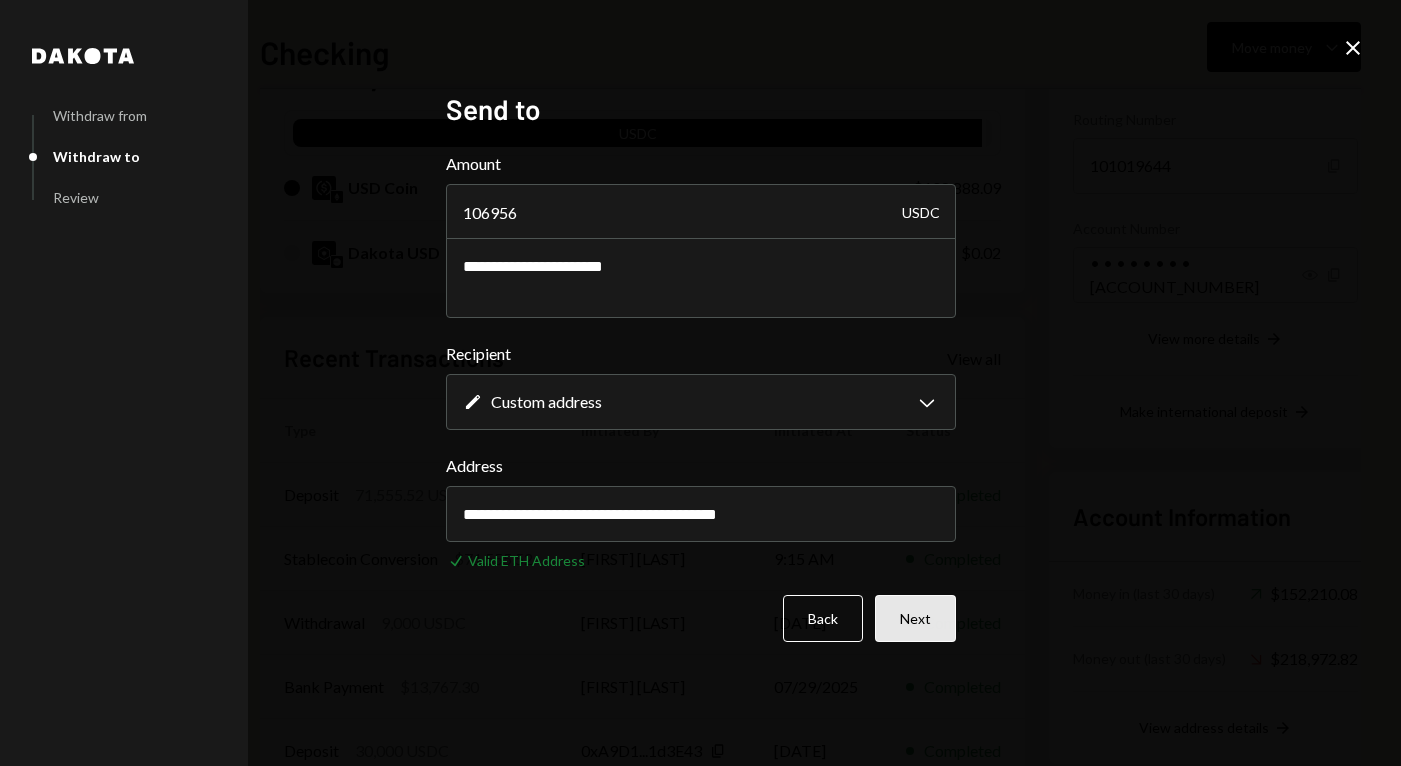 type on "**********" 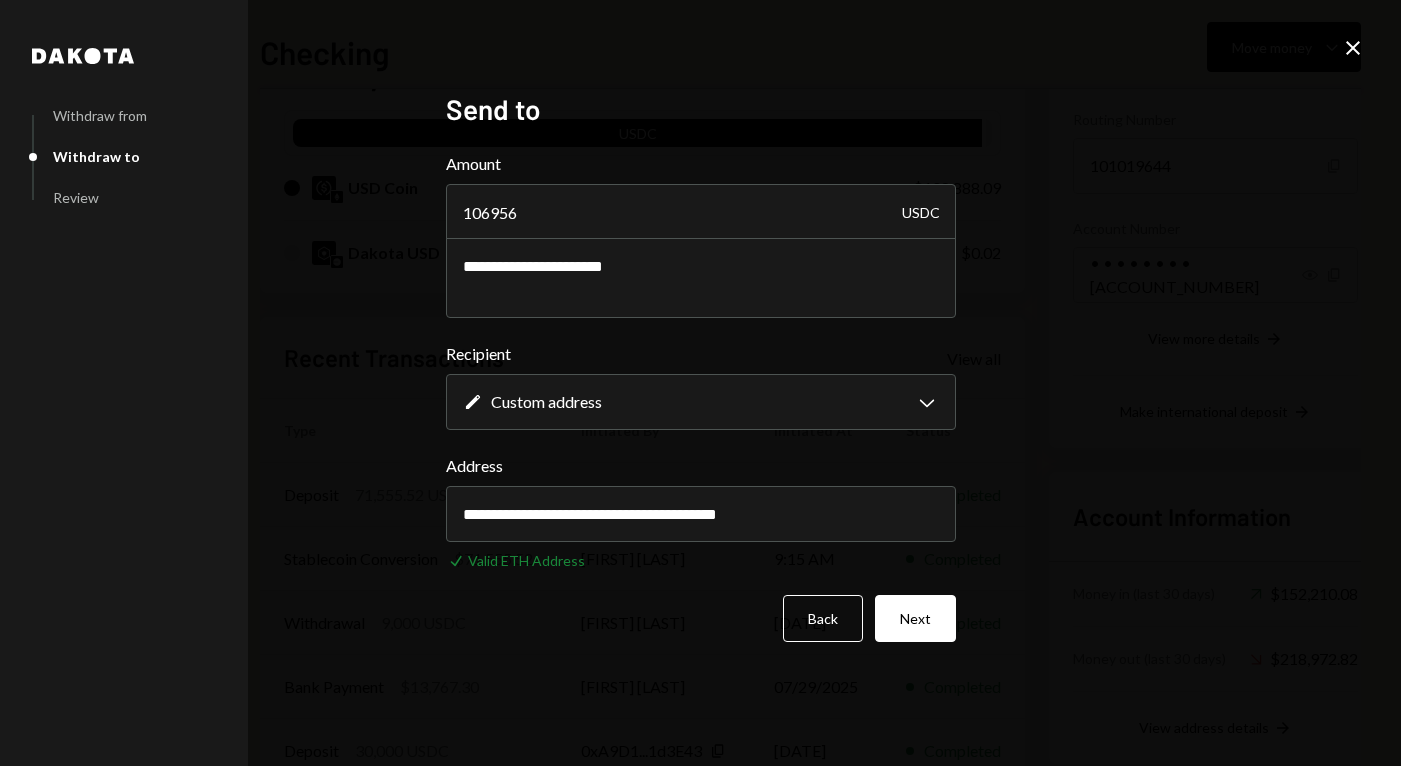 click on "Next" at bounding box center [915, 618] 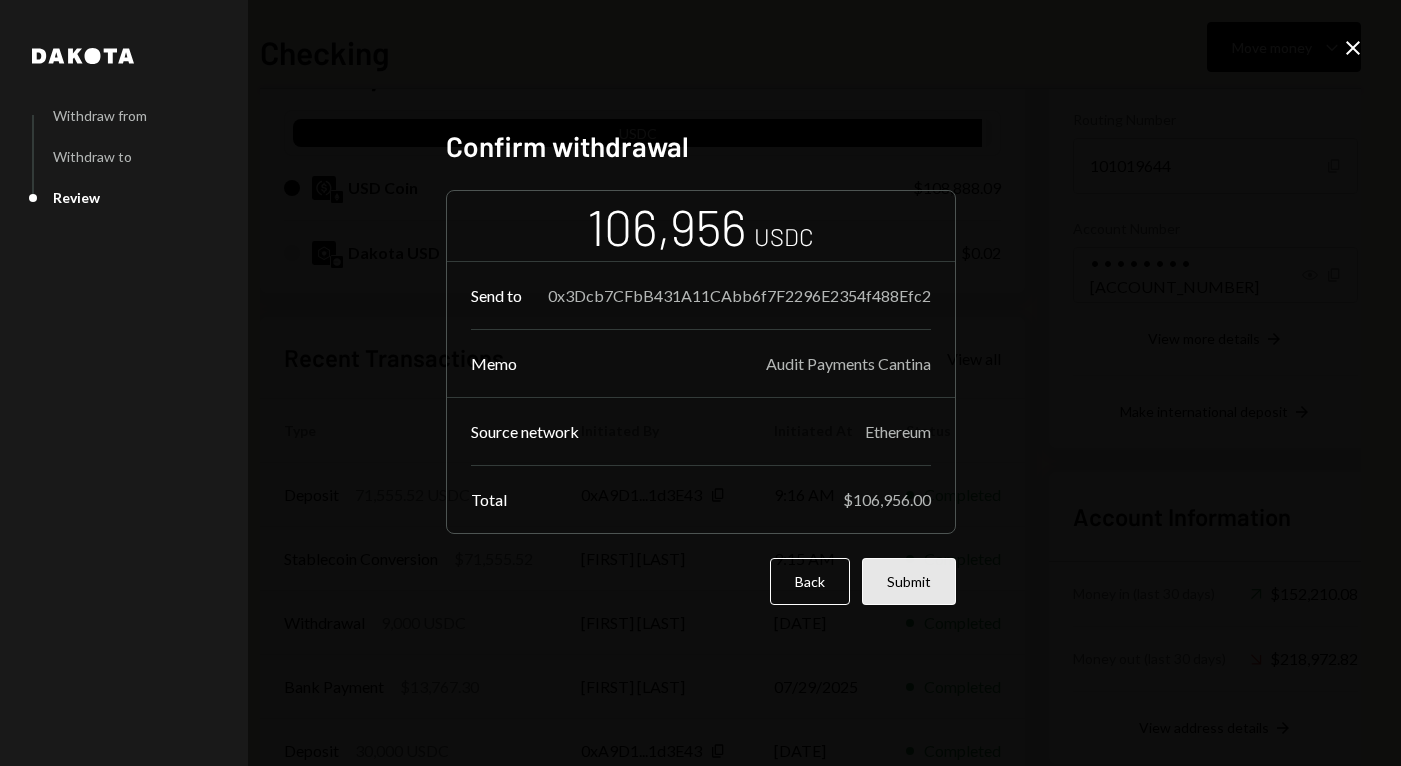 click on "Submit" at bounding box center (909, 581) 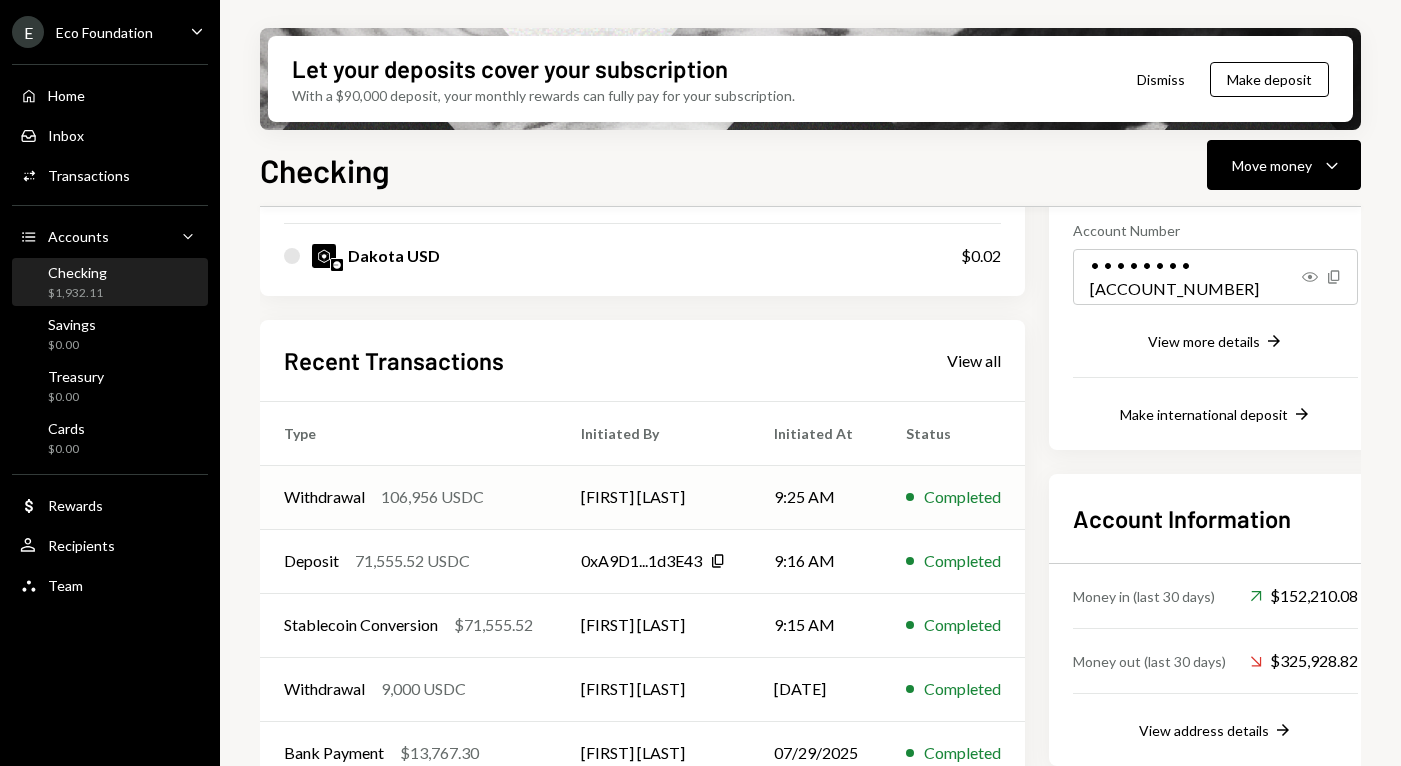 scroll, scrollTop: 340, scrollLeft: 0, axis: vertical 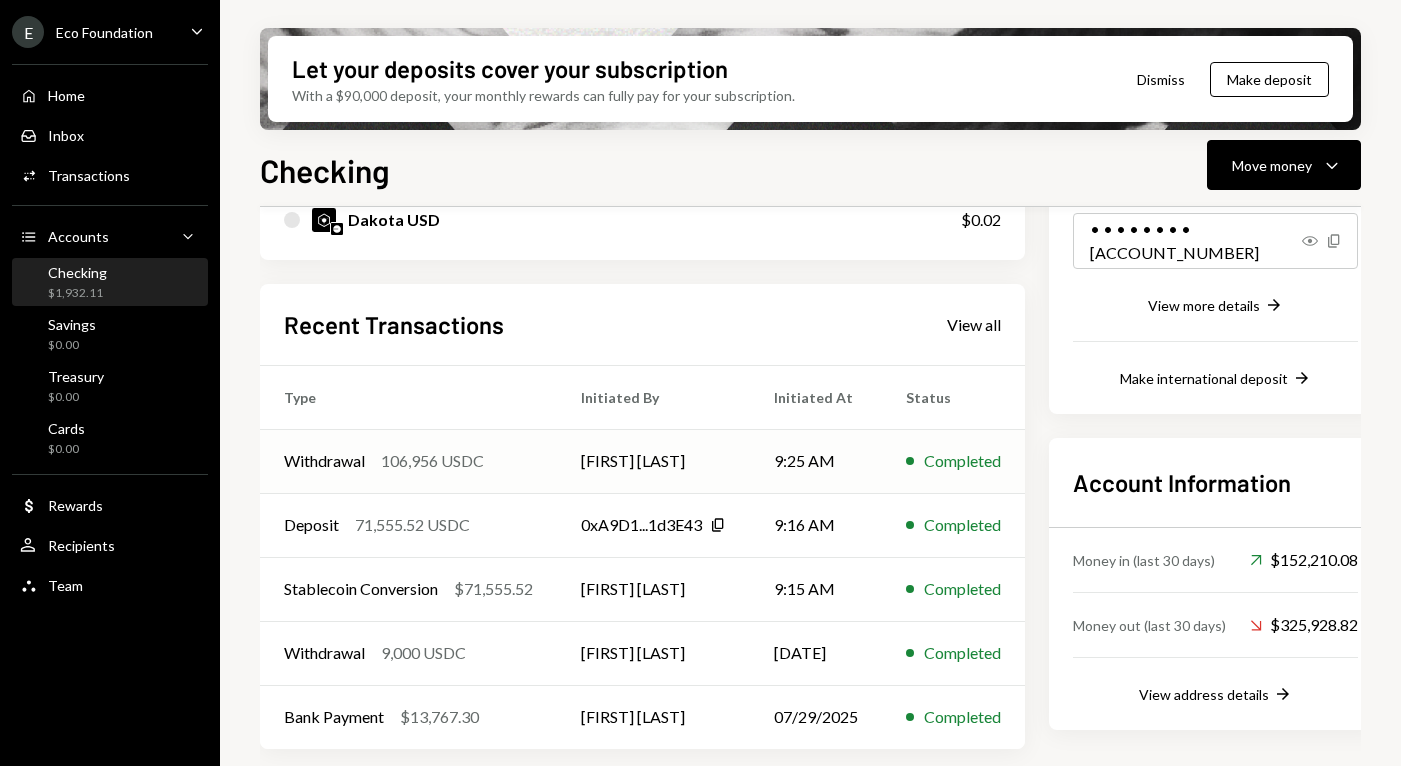 click on "9:25 AM" at bounding box center [816, 461] 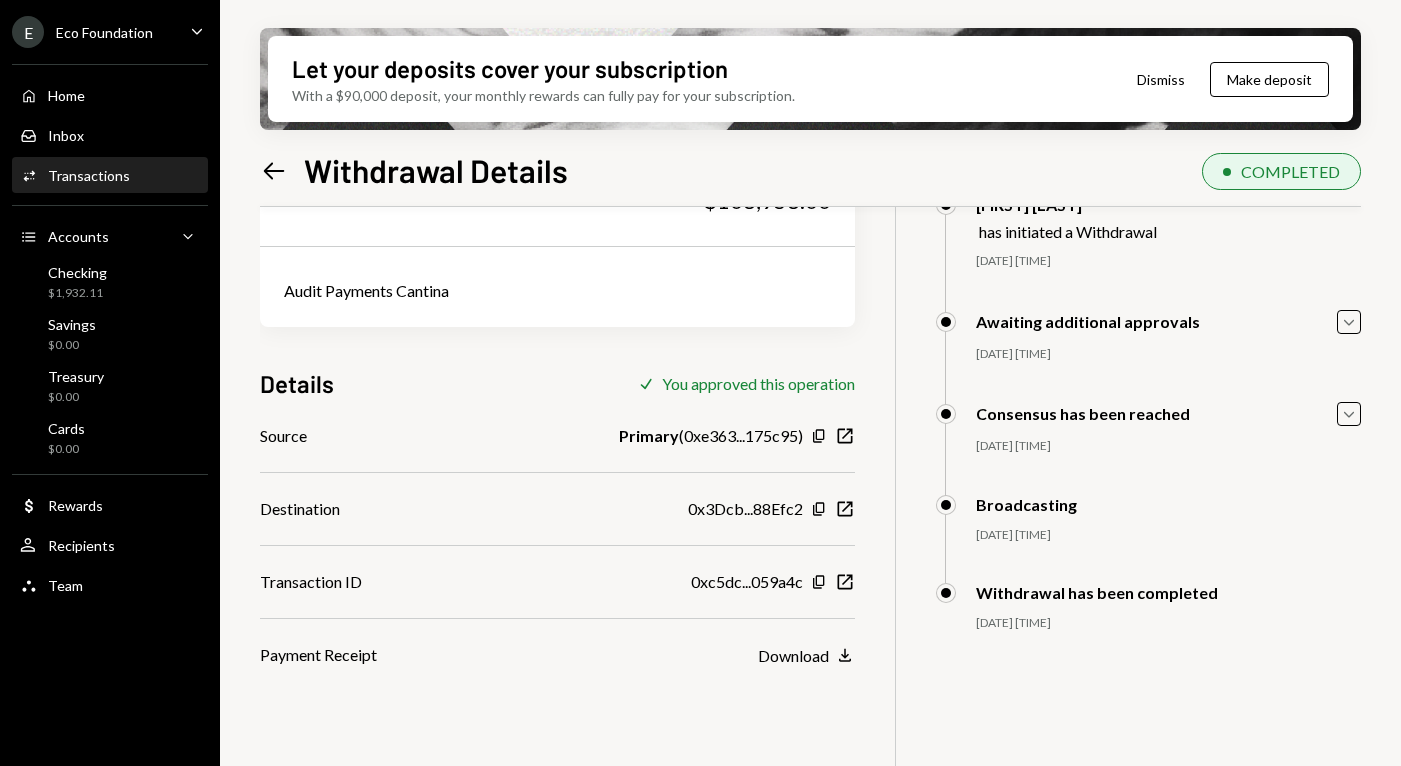 scroll, scrollTop: 111, scrollLeft: 0, axis: vertical 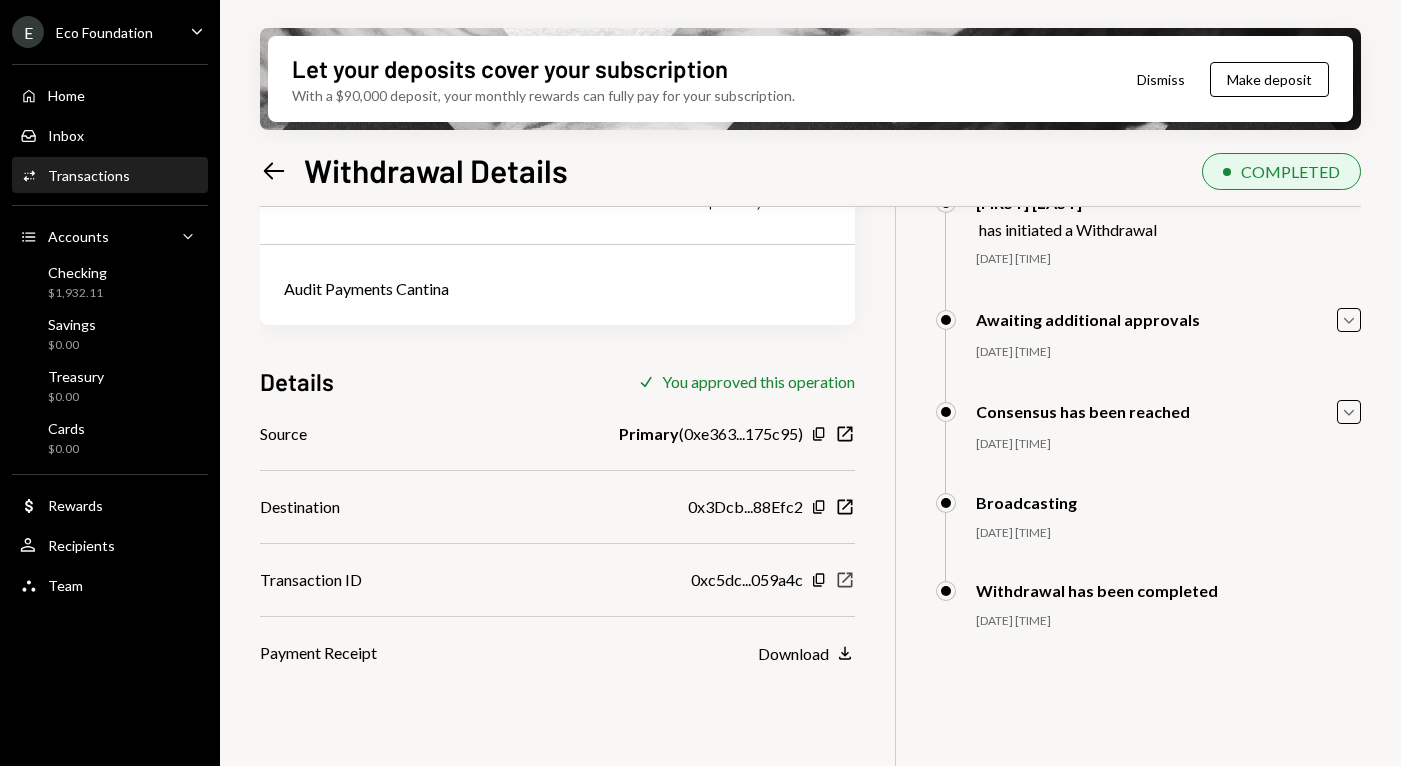 click on "New Window" 